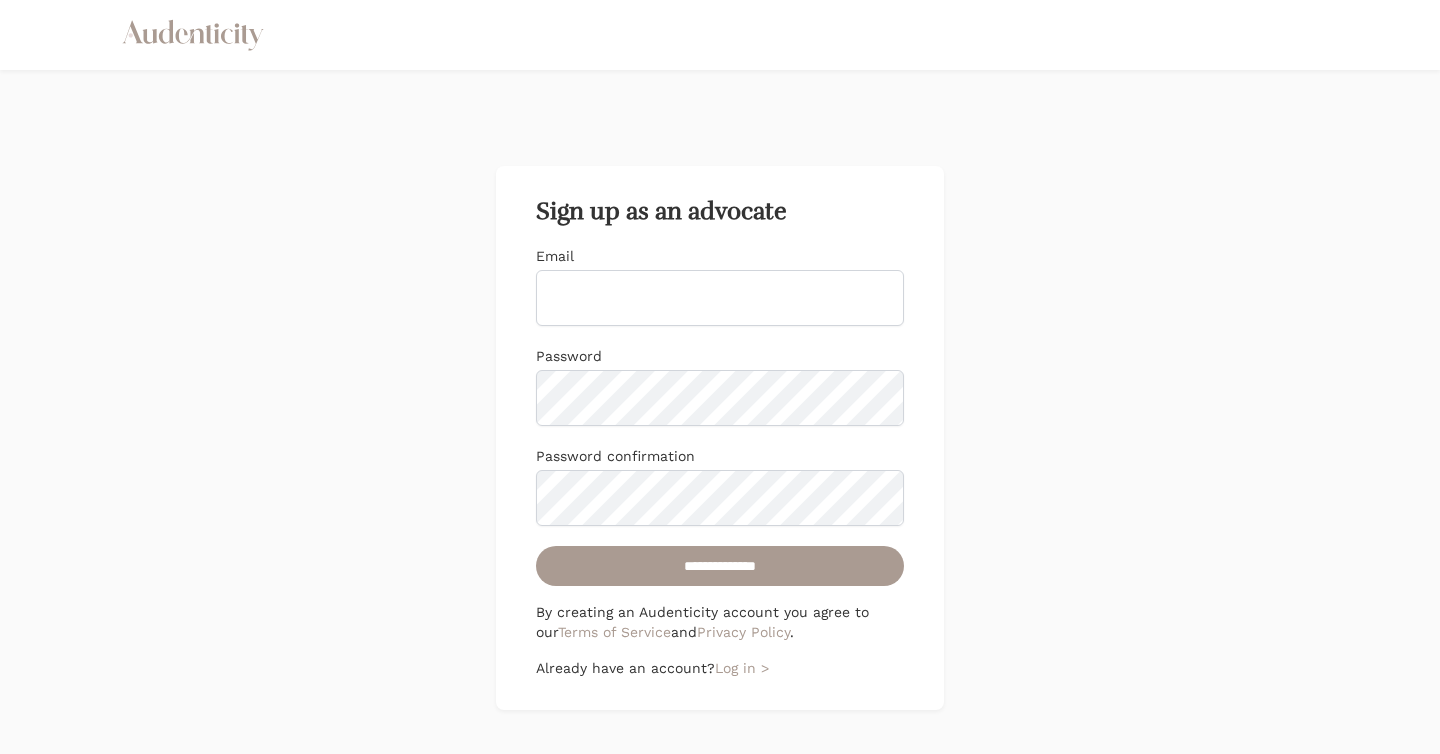 scroll, scrollTop: 0, scrollLeft: 0, axis: both 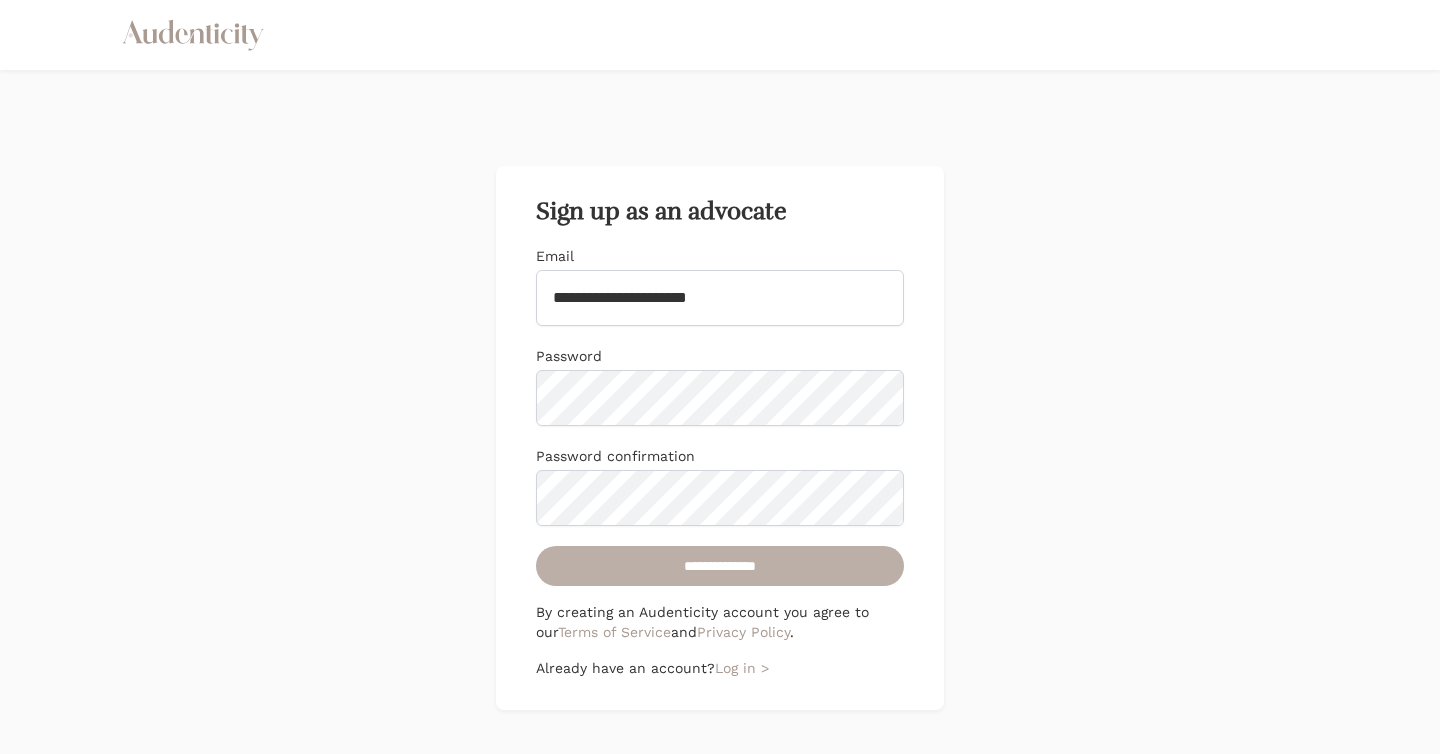 click on "**********" at bounding box center [720, 566] 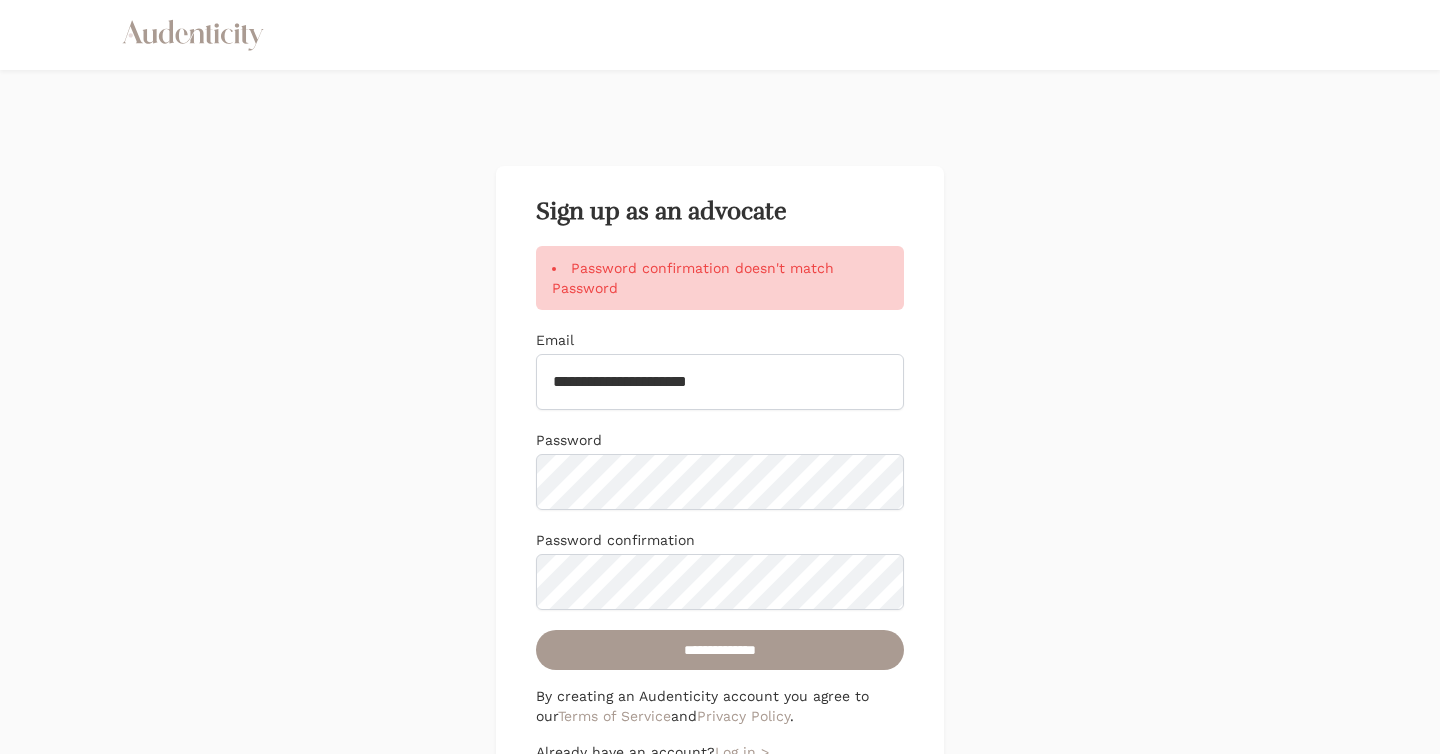 scroll, scrollTop: 0, scrollLeft: 0, axis: both 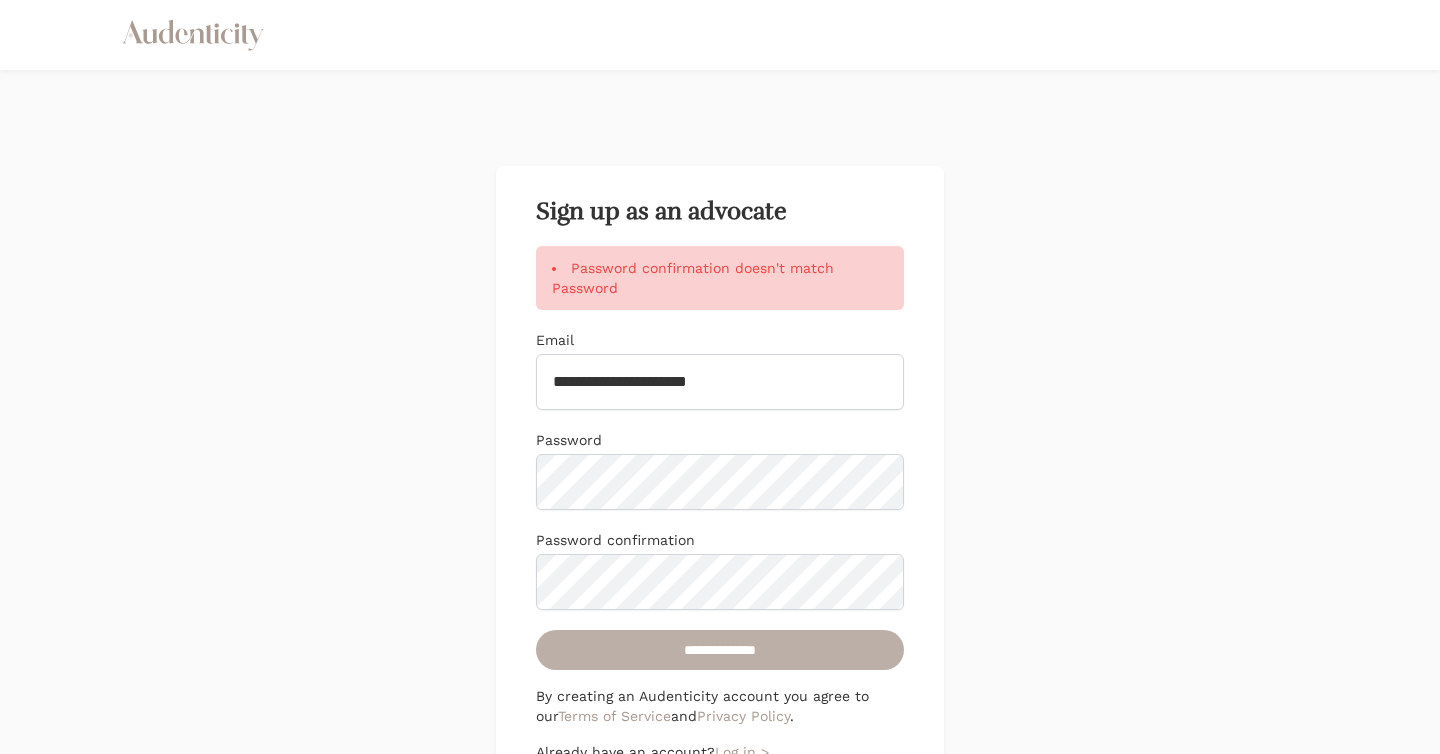 click on "**********" at bounding box center (720, 650) 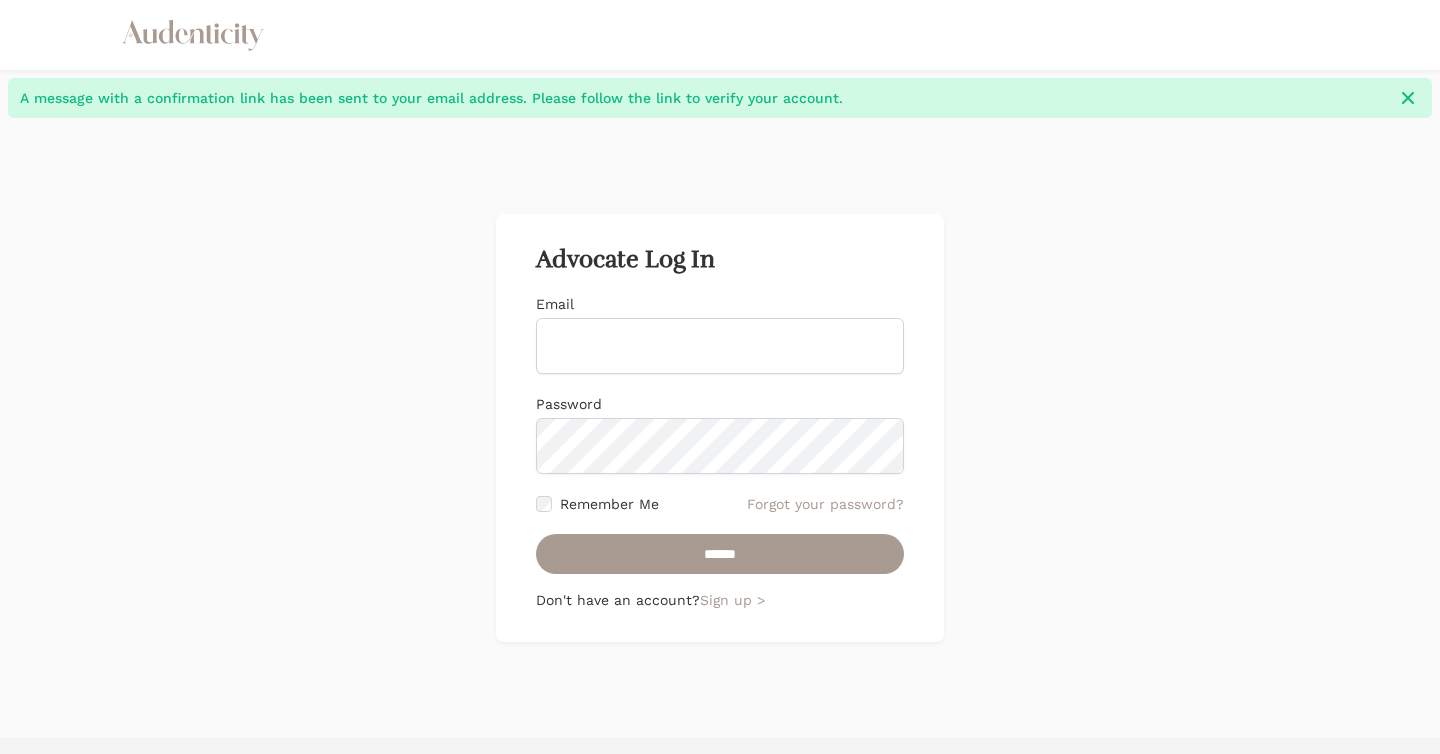 scroll, scrollTop: 0, scrollLeft: 0, axis: both 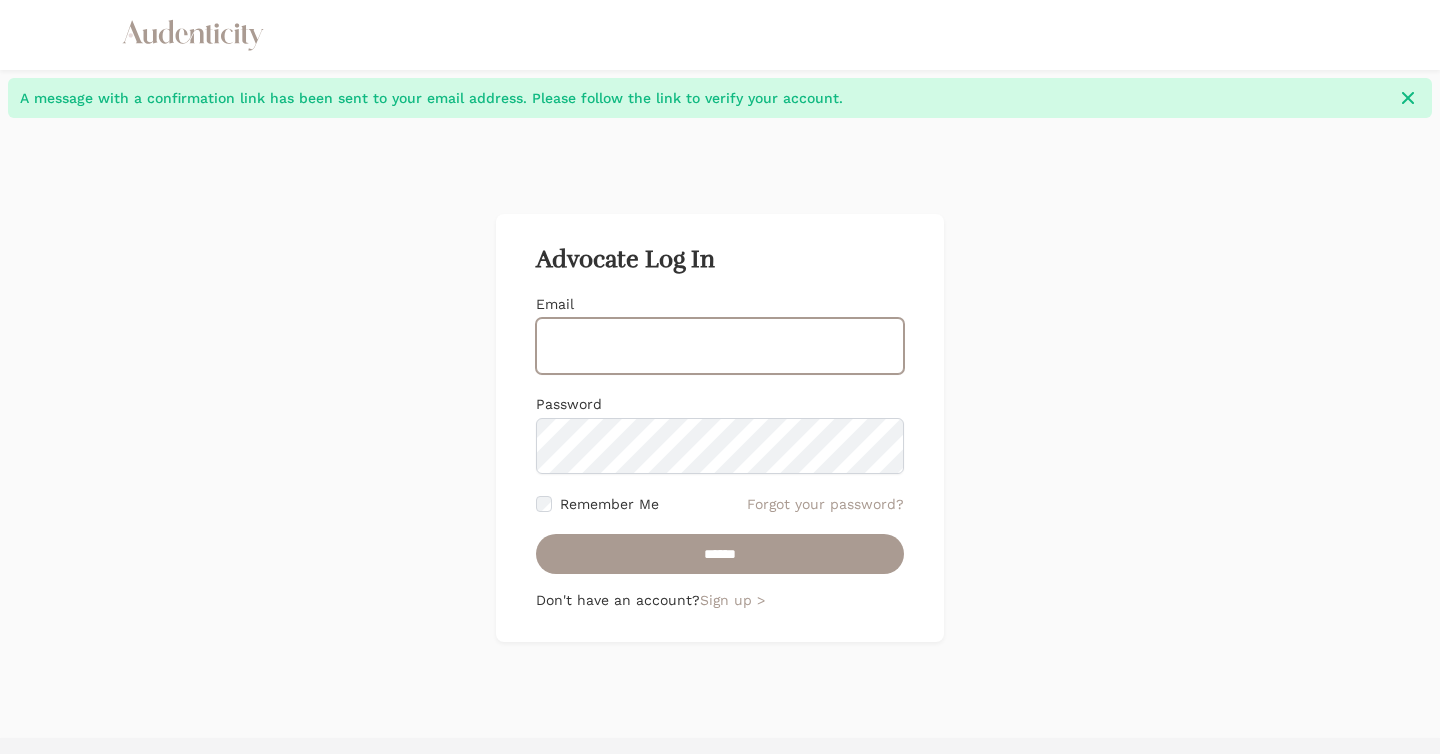 click on "Email" at bounding box center (720, 346) 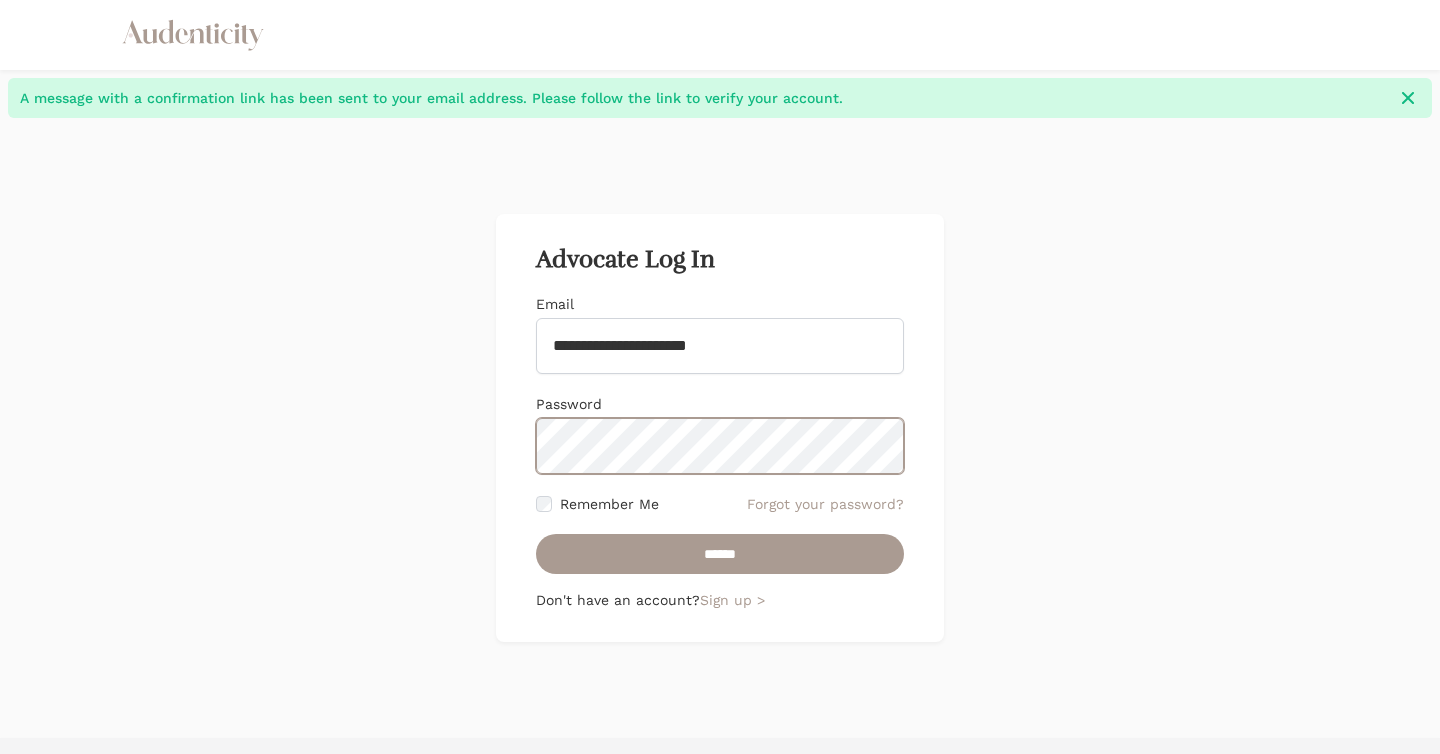 click on "******" at bounding box center [720, 554] 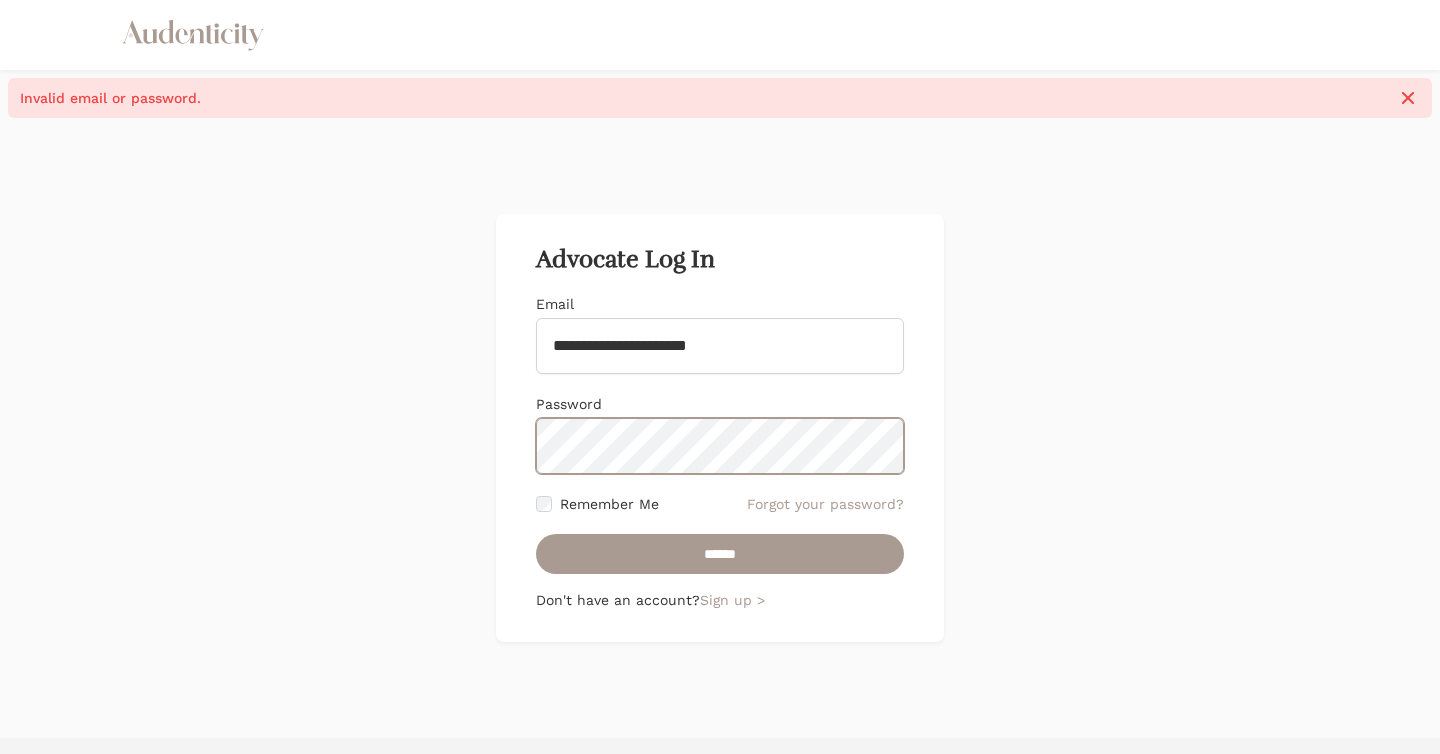 scroll, scrollTop: 0, scrollLeft: 0, axis: both 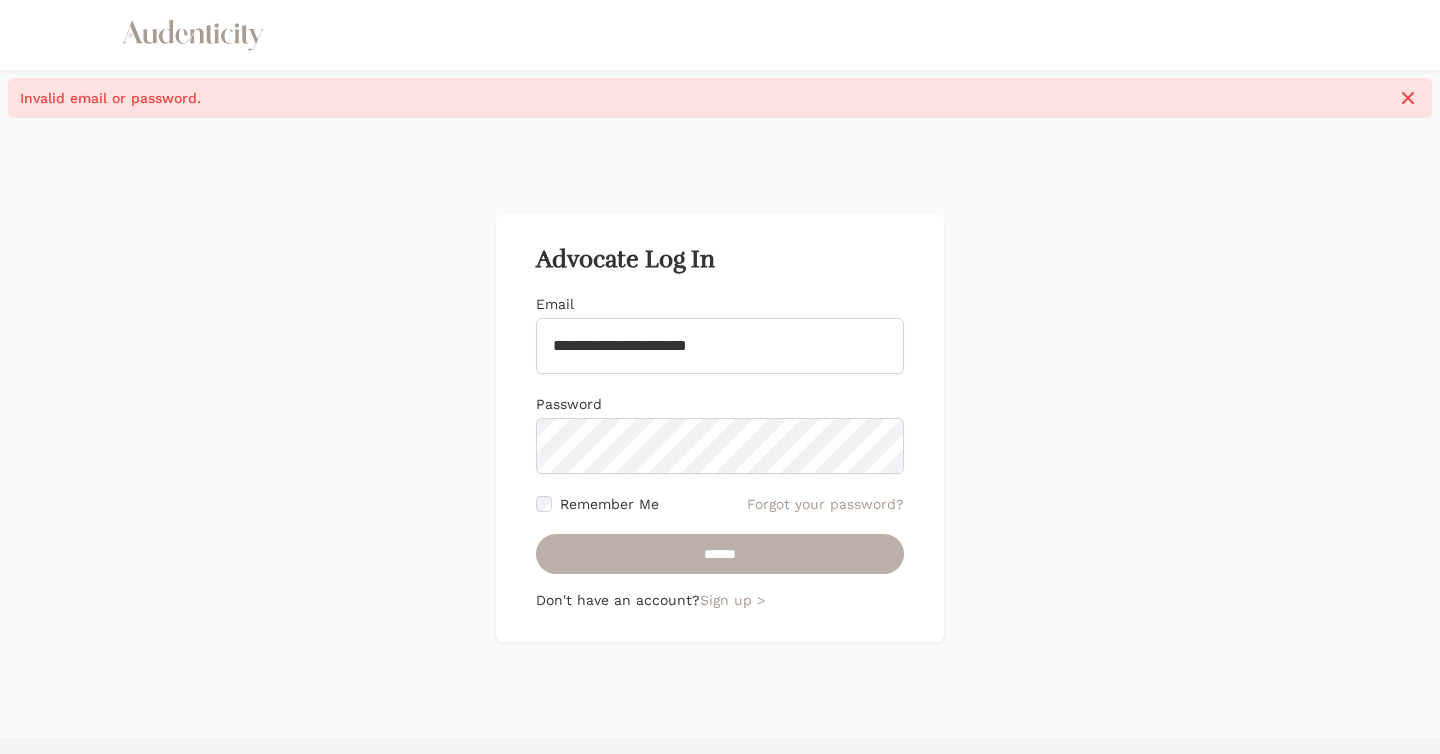 click on "******" at bounding box center (720, 554) 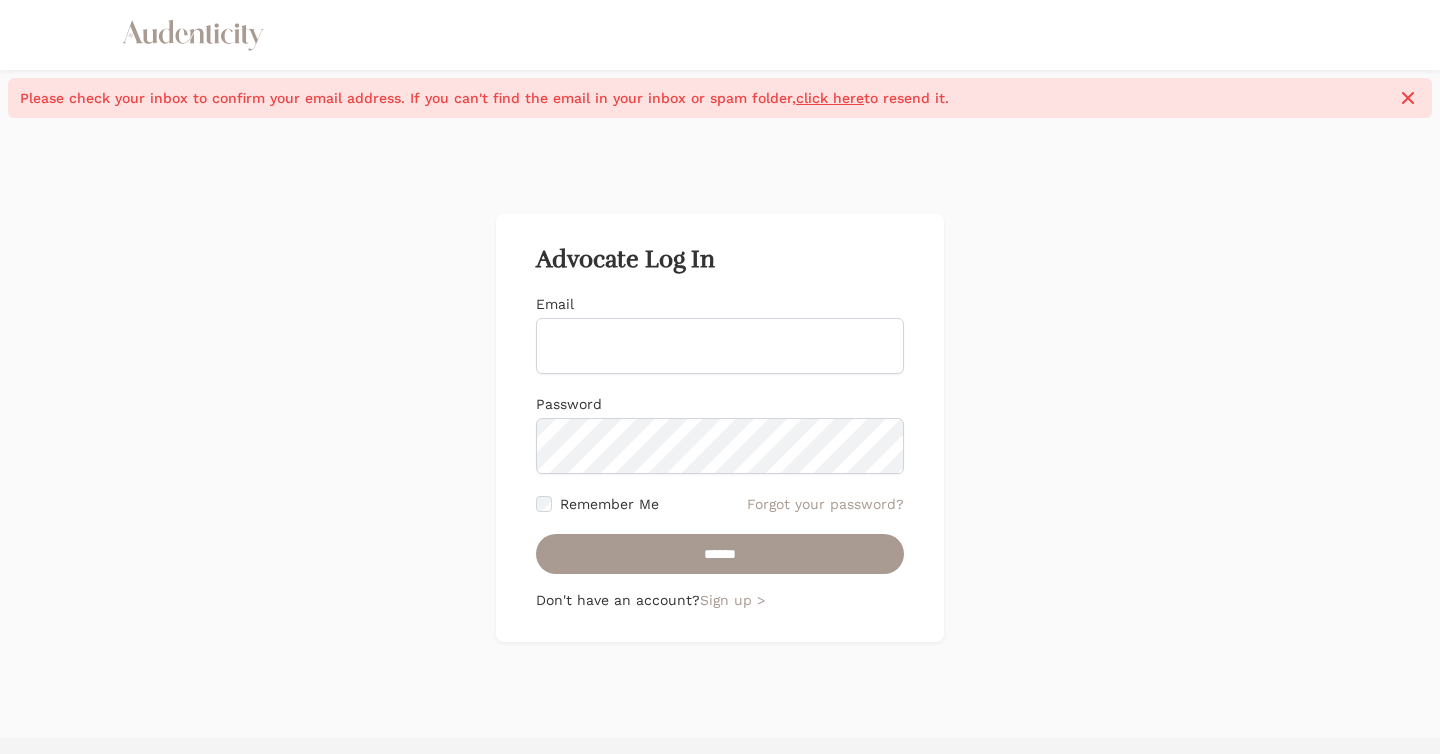 scroll, scrollTop: 0, scrollLeft: 0, axis: both 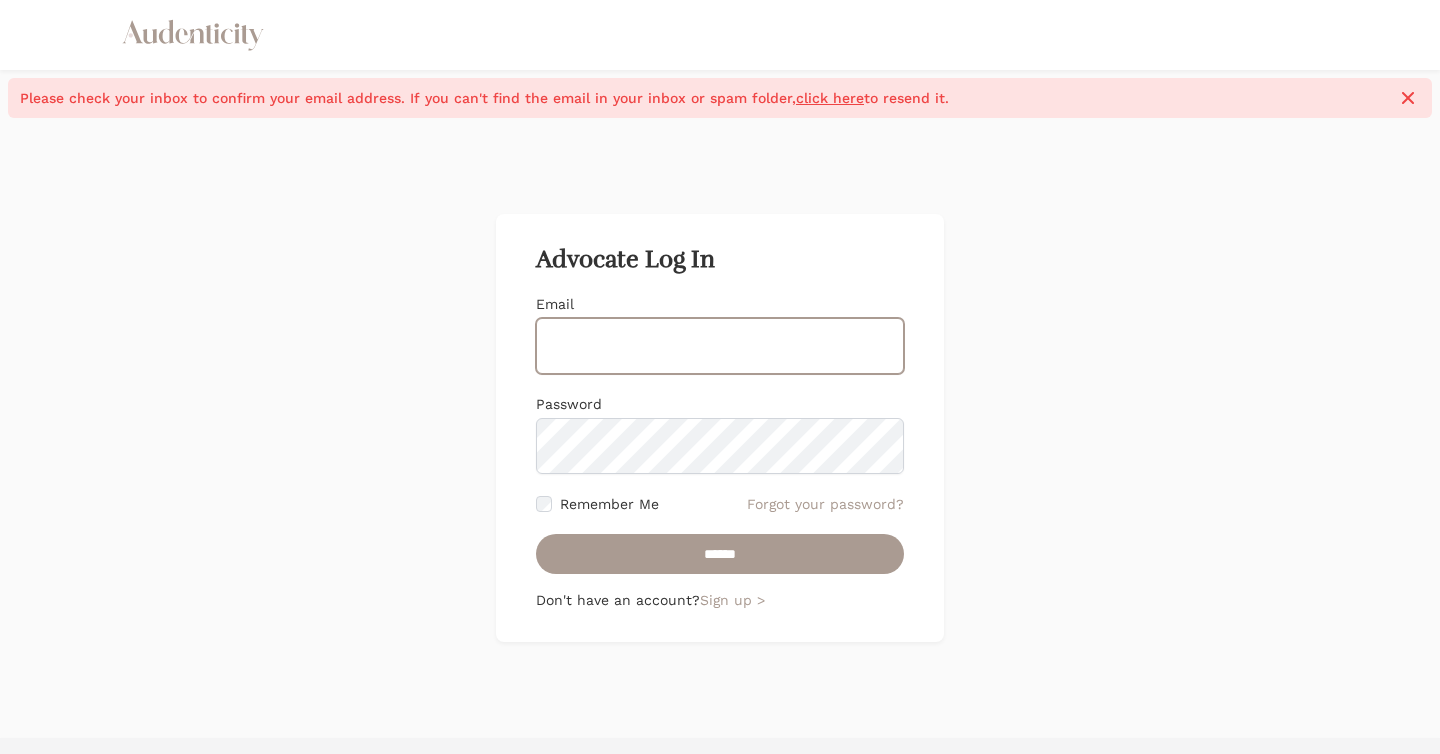 click on "Email" at bounding box center [720, 346] 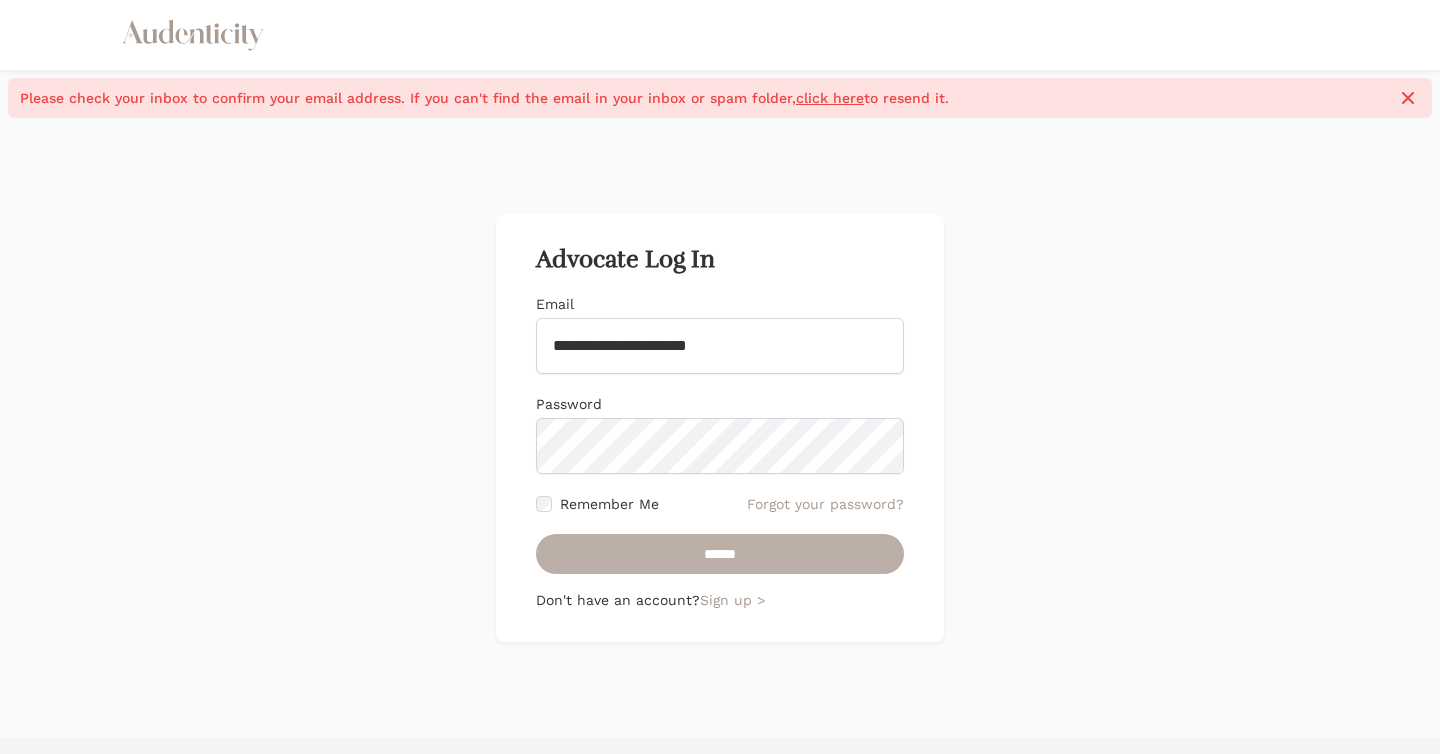 click on "******" at bounding box center [720, 554] 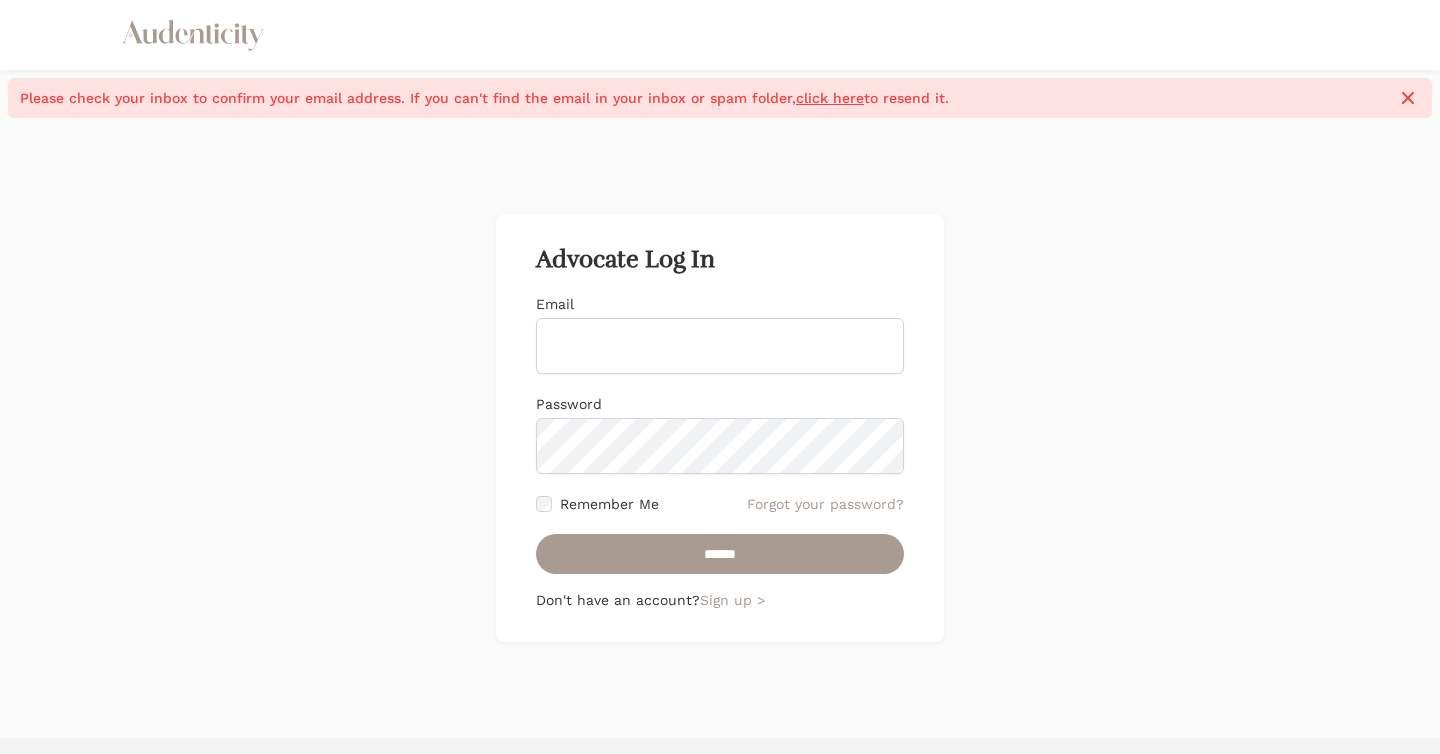 scroll, scrollTop: 0, scrollLeft: 0, axis: both 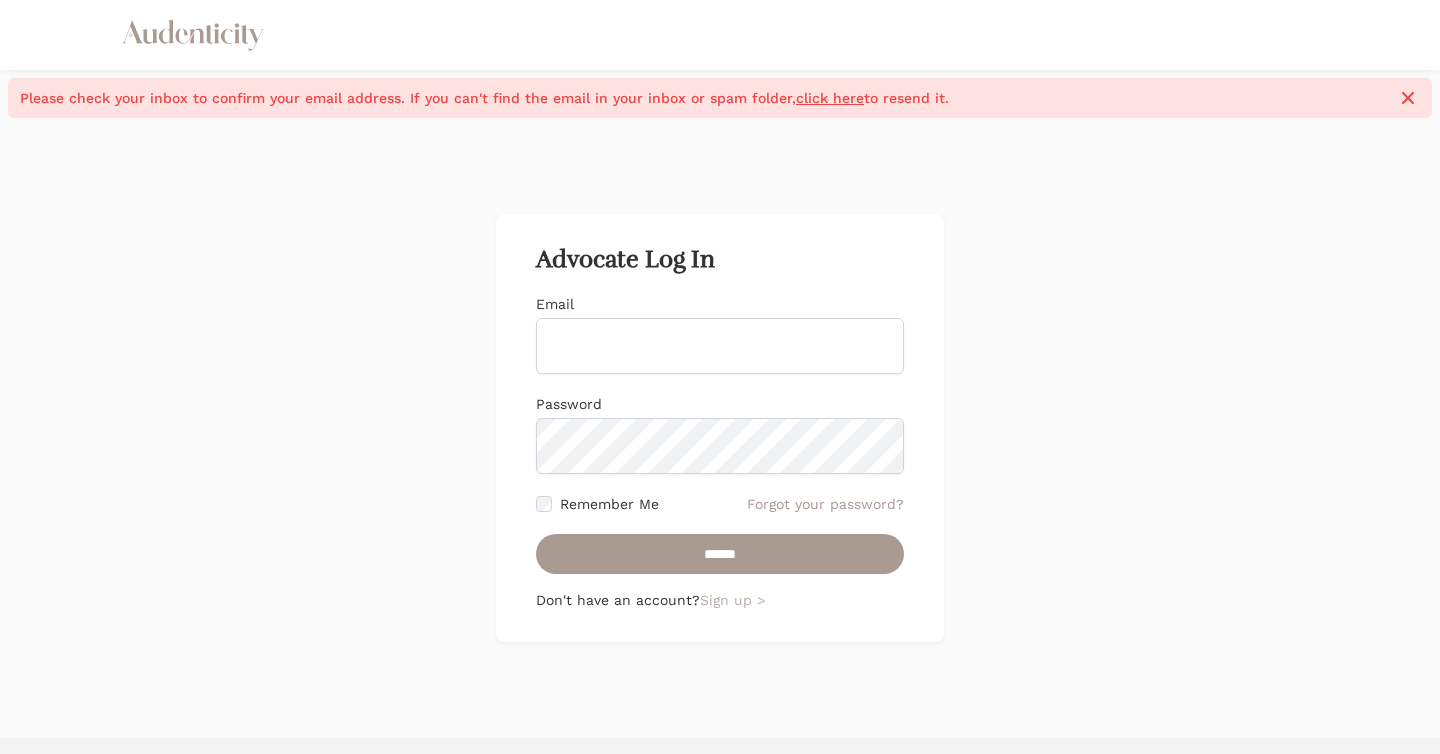 click on "Sign up >" at bounding box center [732, 600] 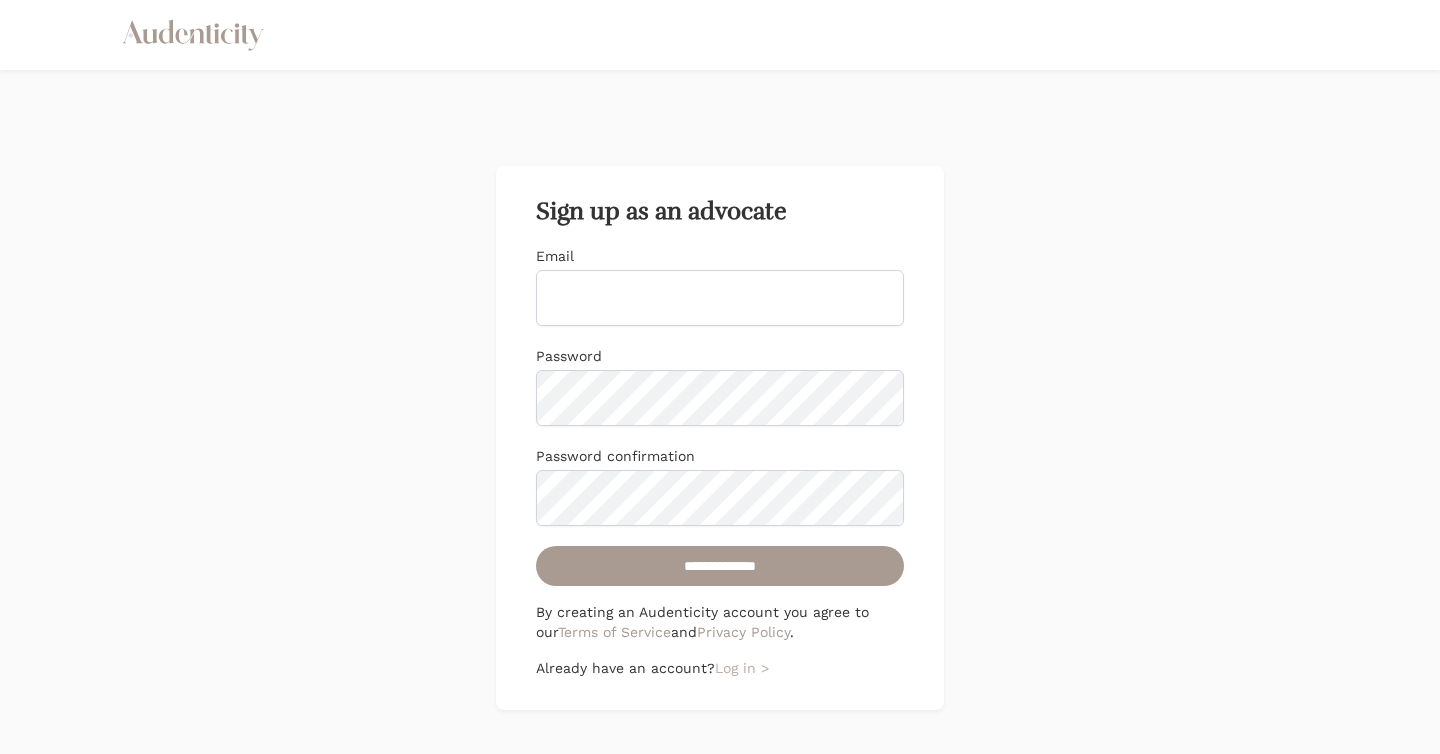 click on "Log in >" at bounding box center (742, 668) 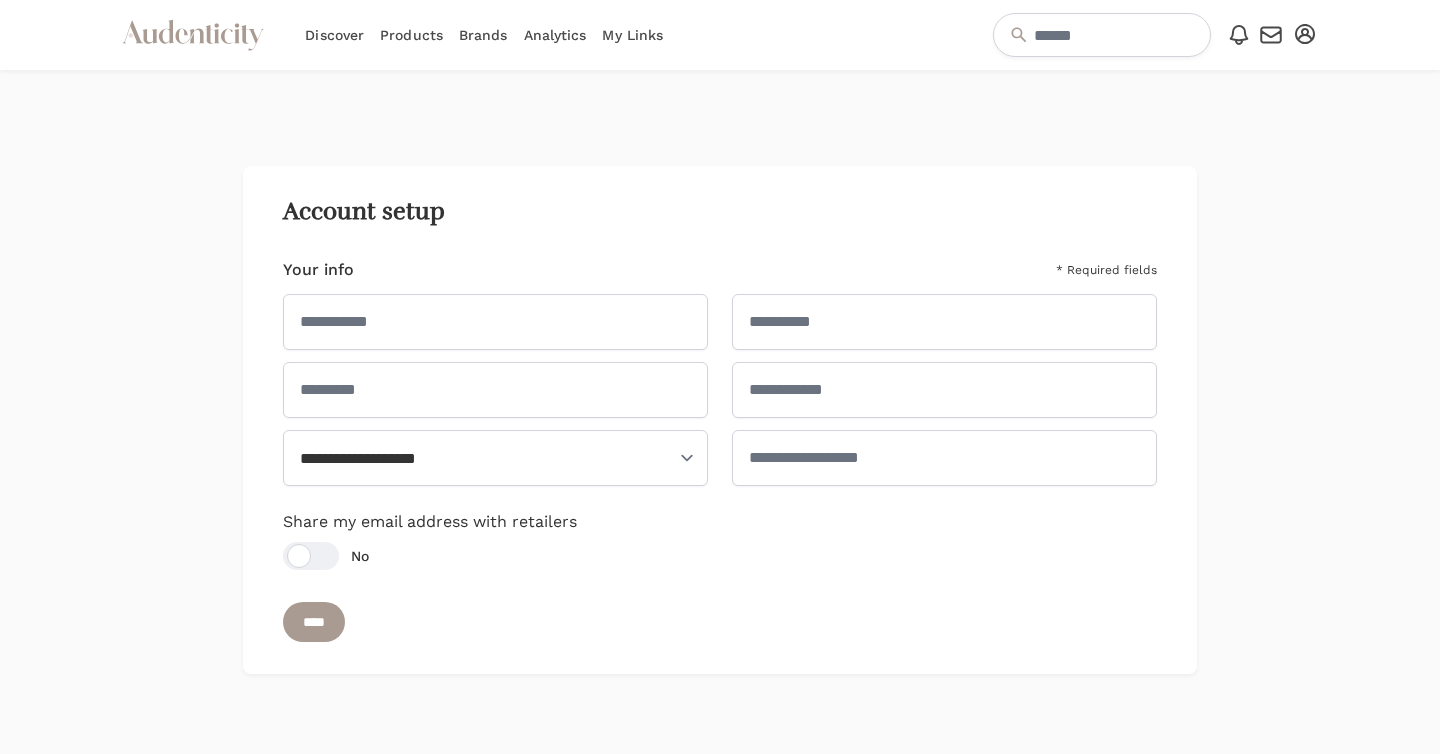 scroll, scrollTop: 0, scrollLeft: 0, axis: both 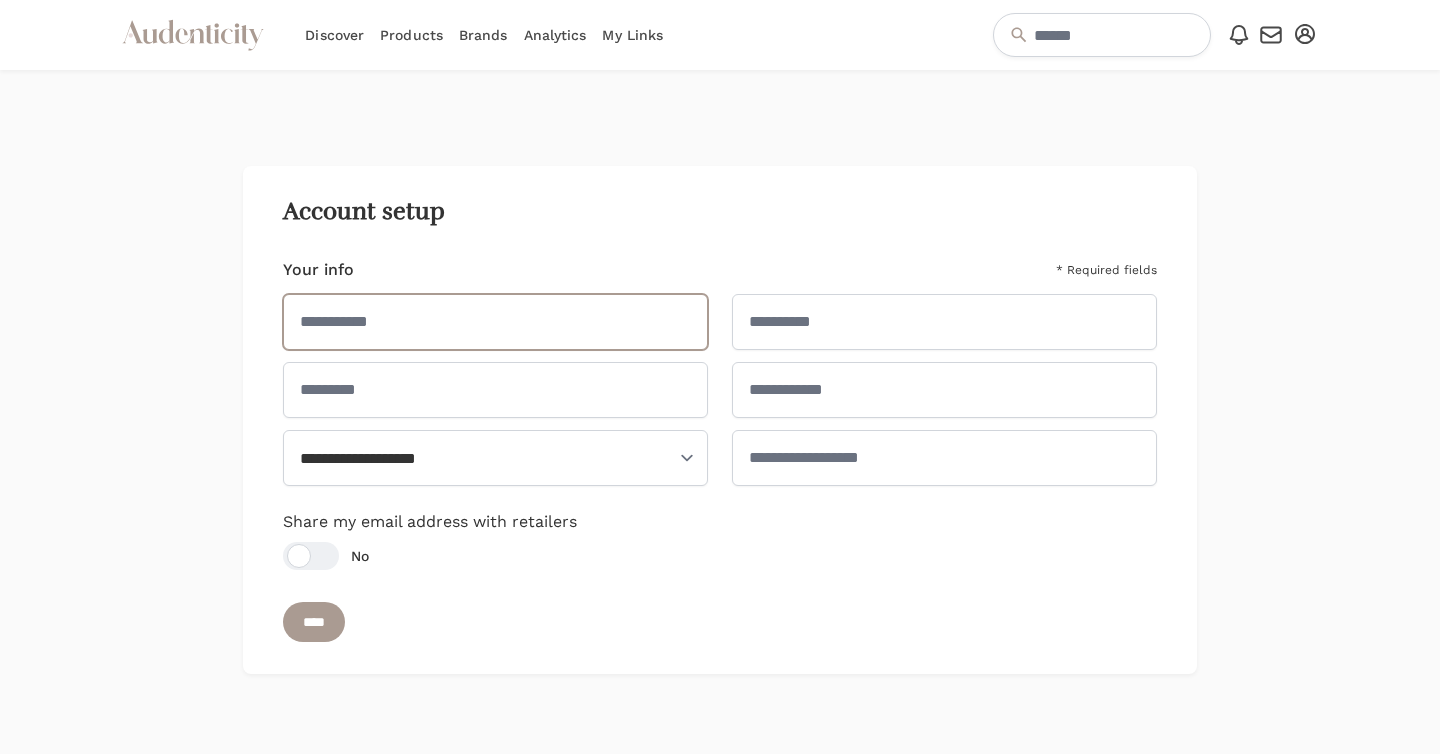 click at bounding box center [495, 322] 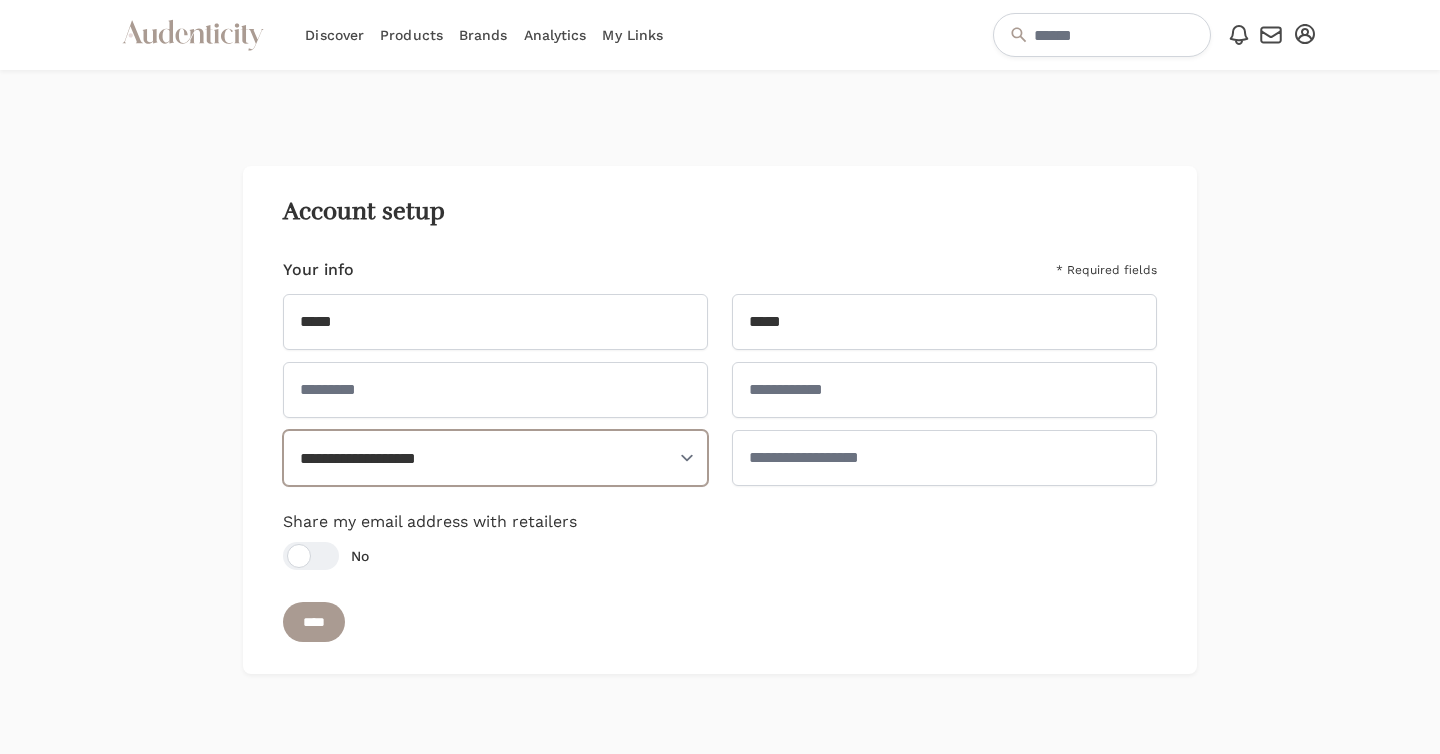 select on "**" 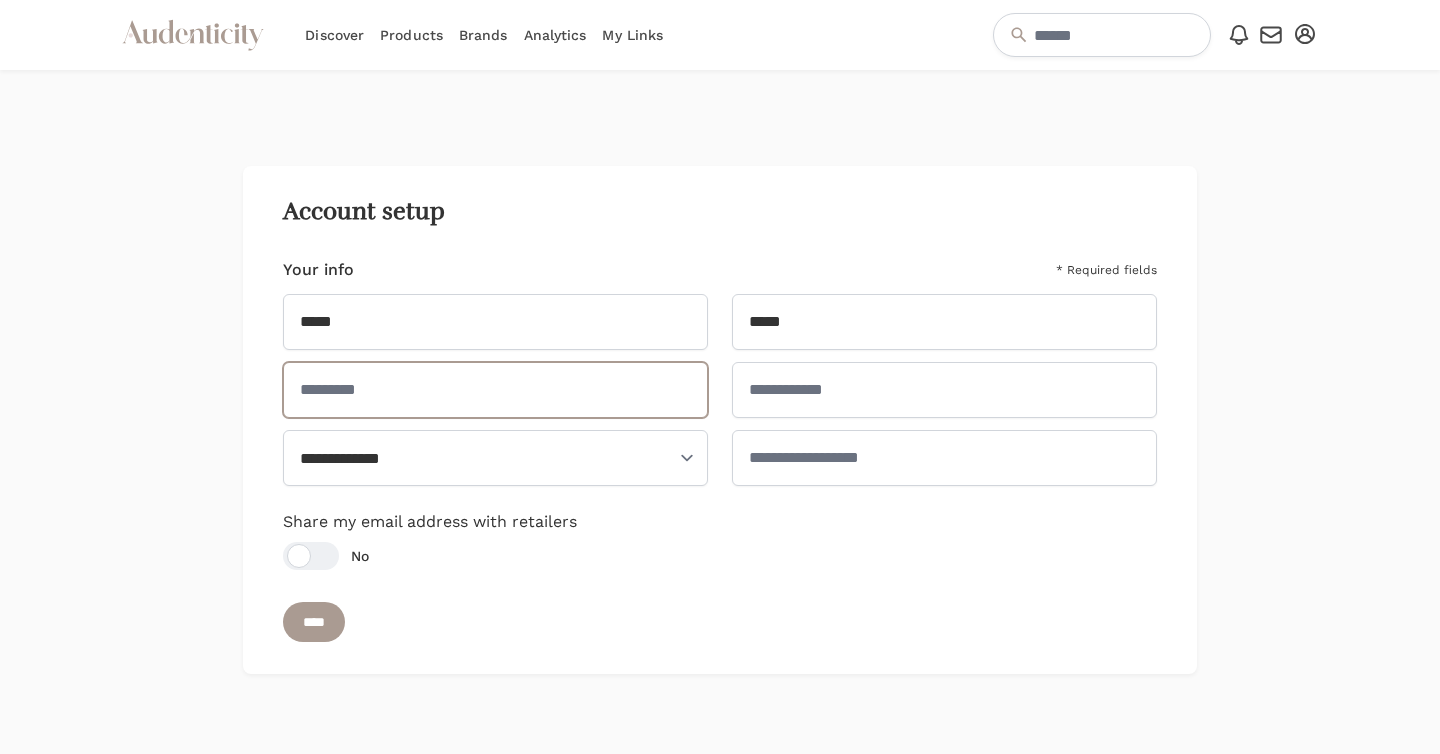 click at bounding box center (495, 390) 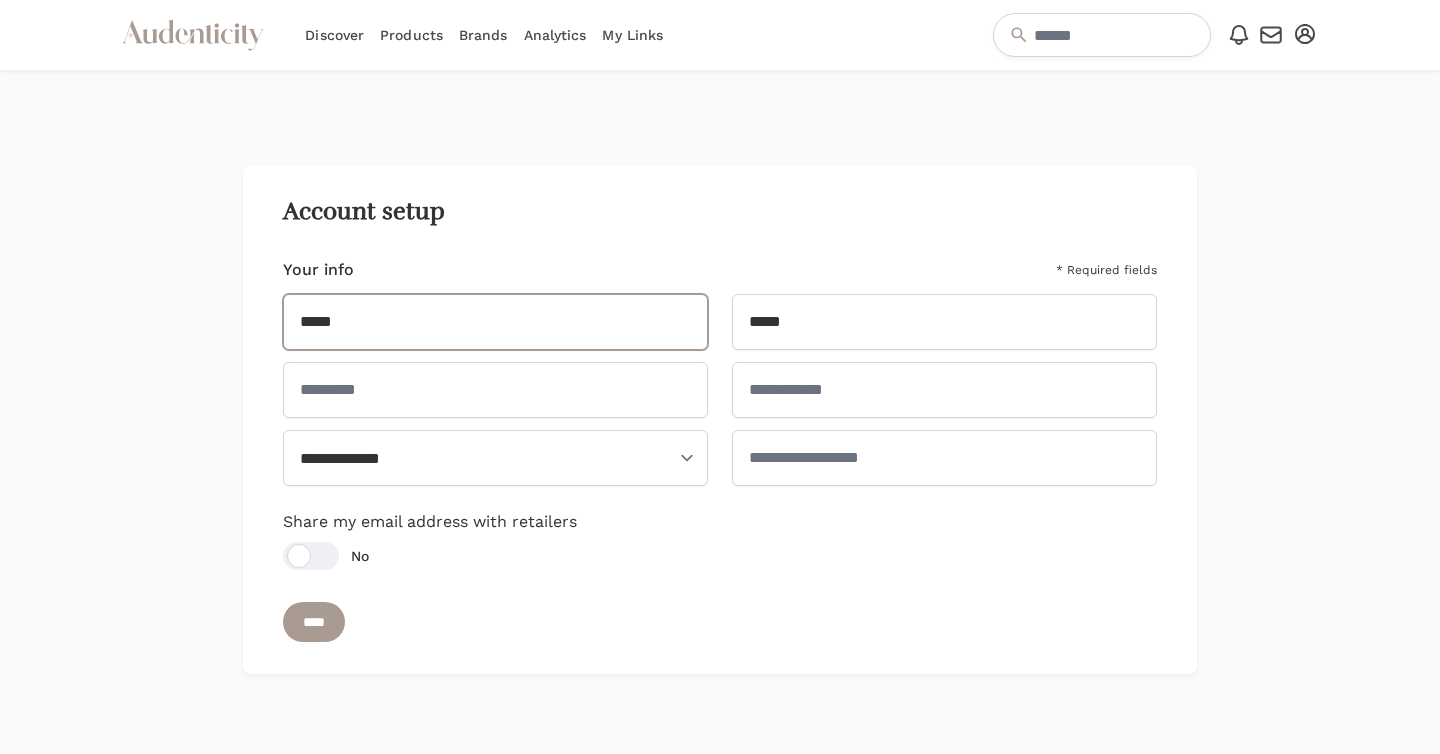 click on "*****" at bounding box center [495, 322] 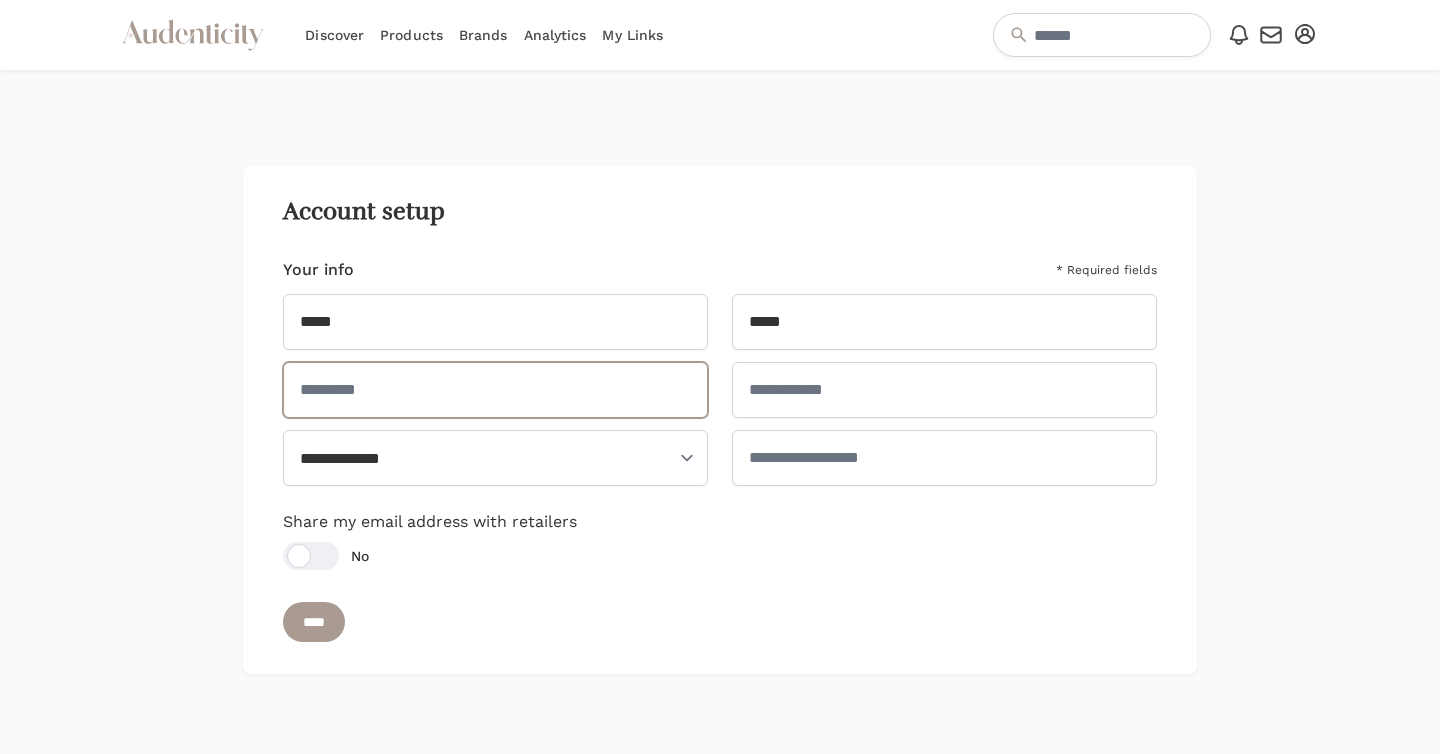 click at bounding box center [495, 390] 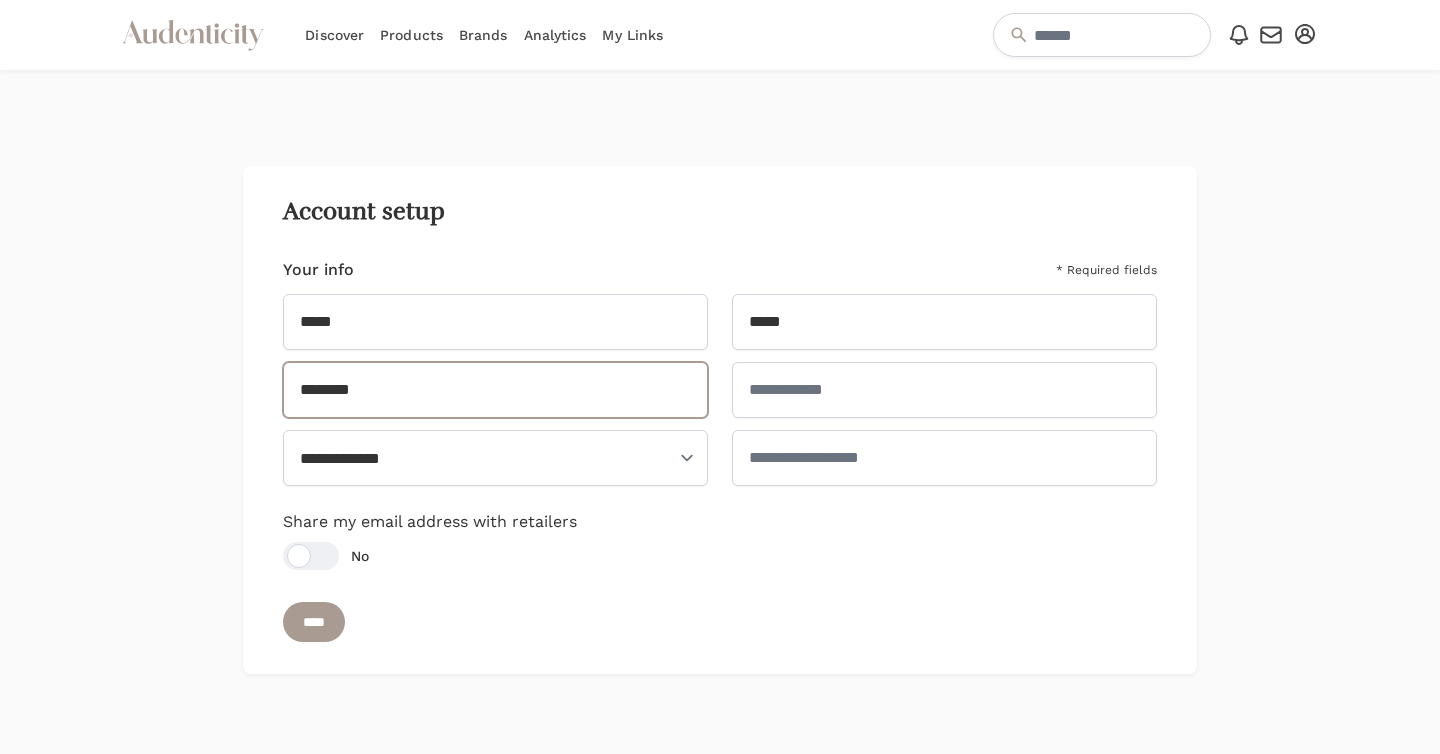 type on "********" 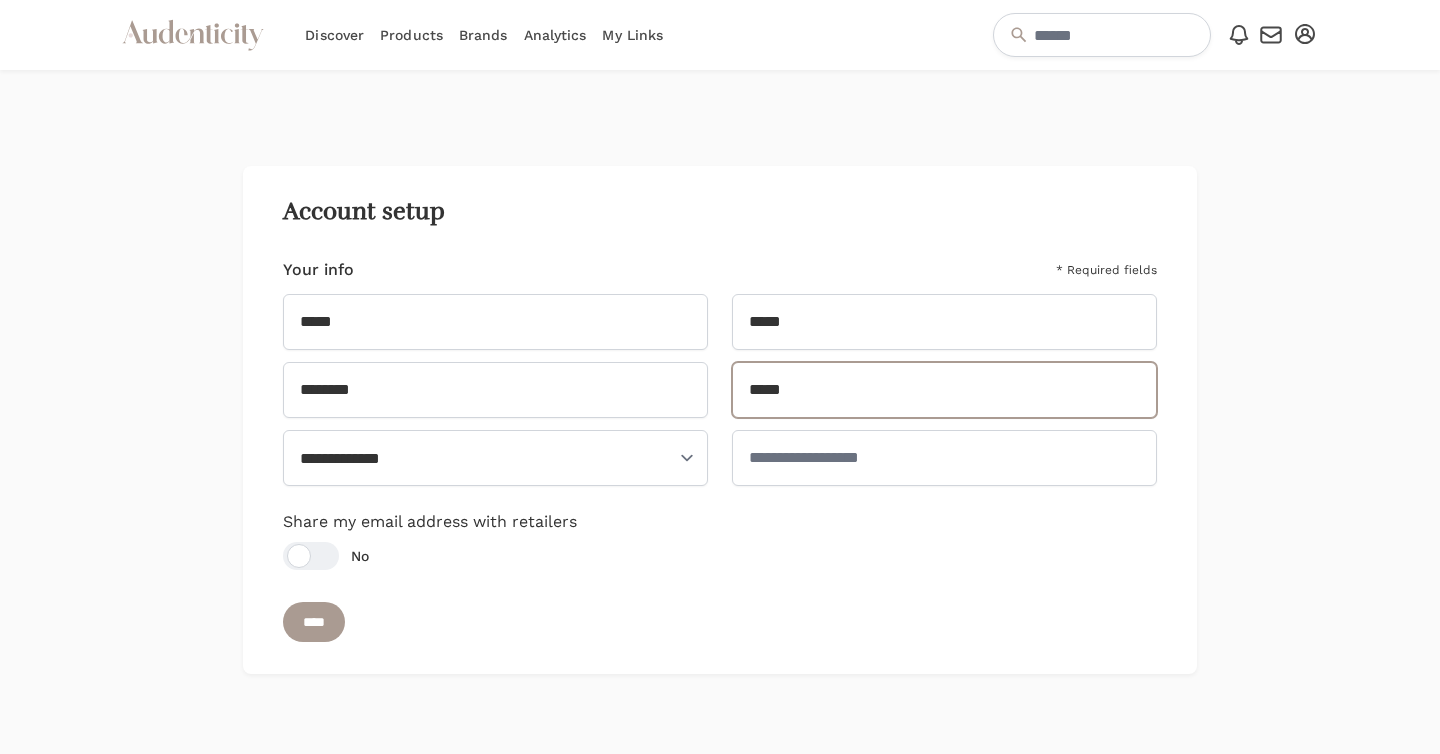 type on "*****" 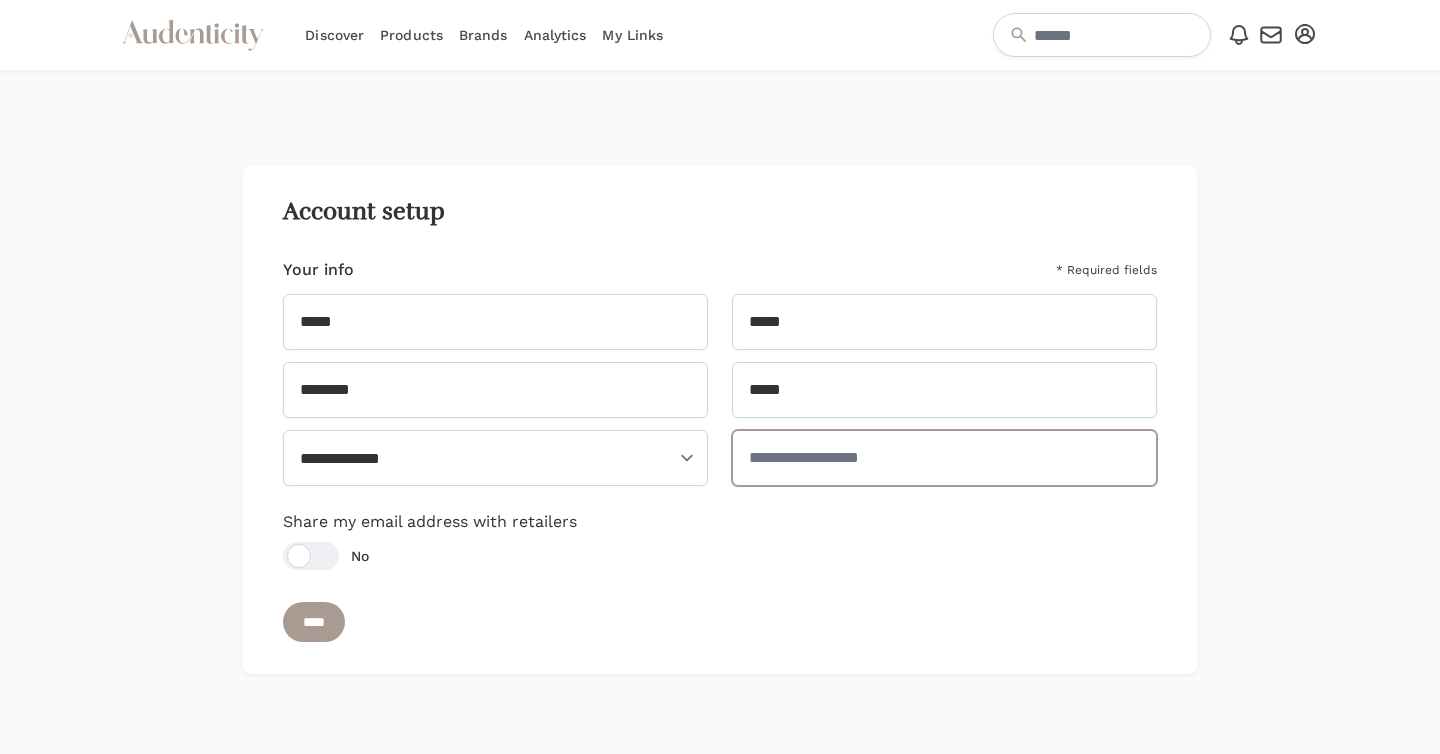 click at bounding box center [944, 458] 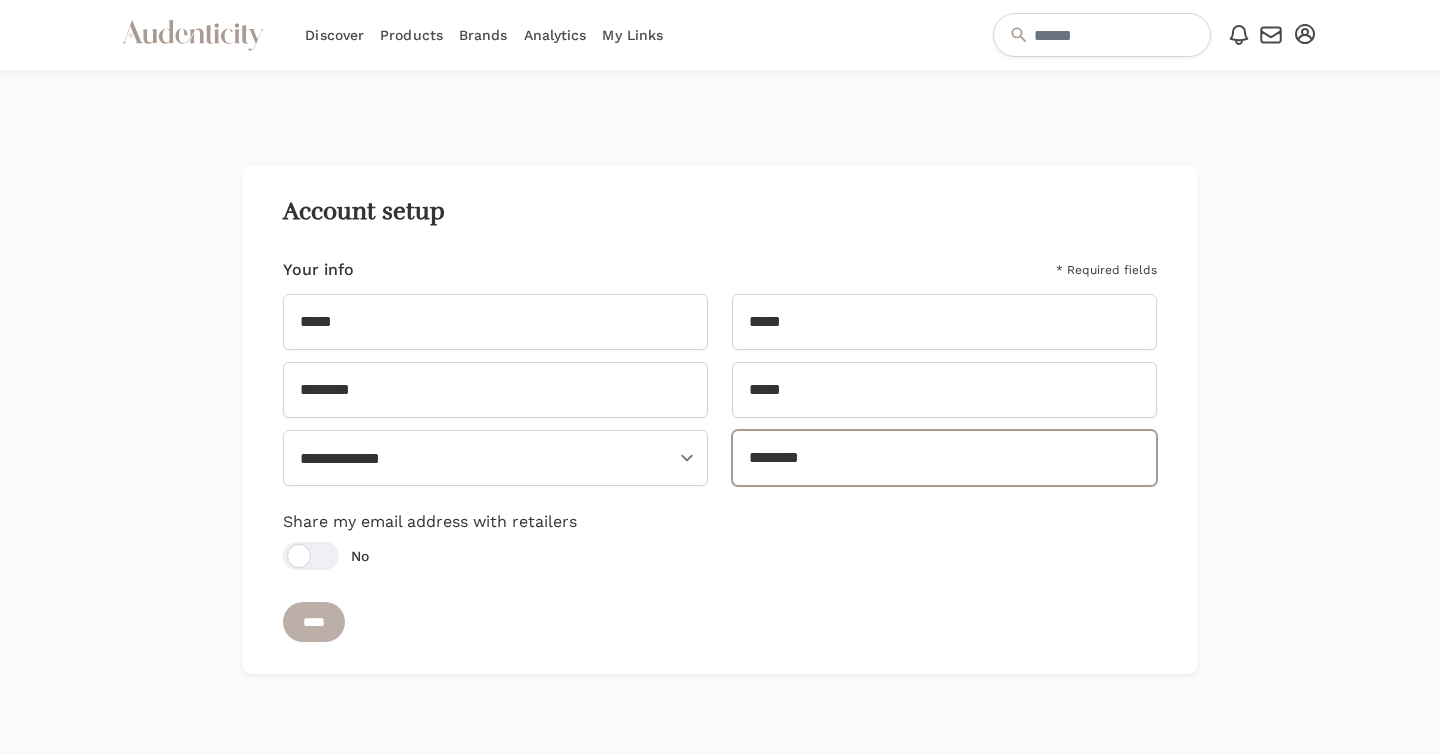 type on "********" 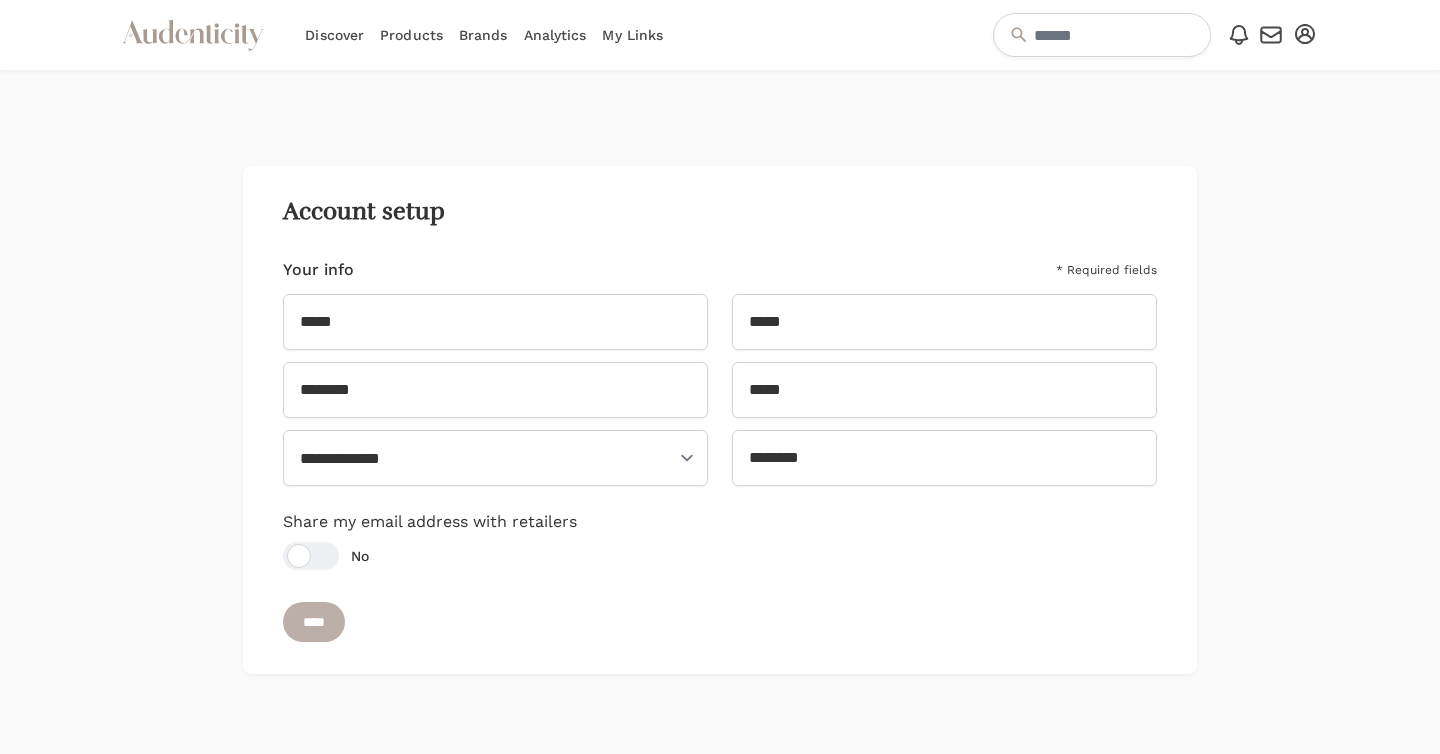 click on "****" at bounding box center [314, 622] 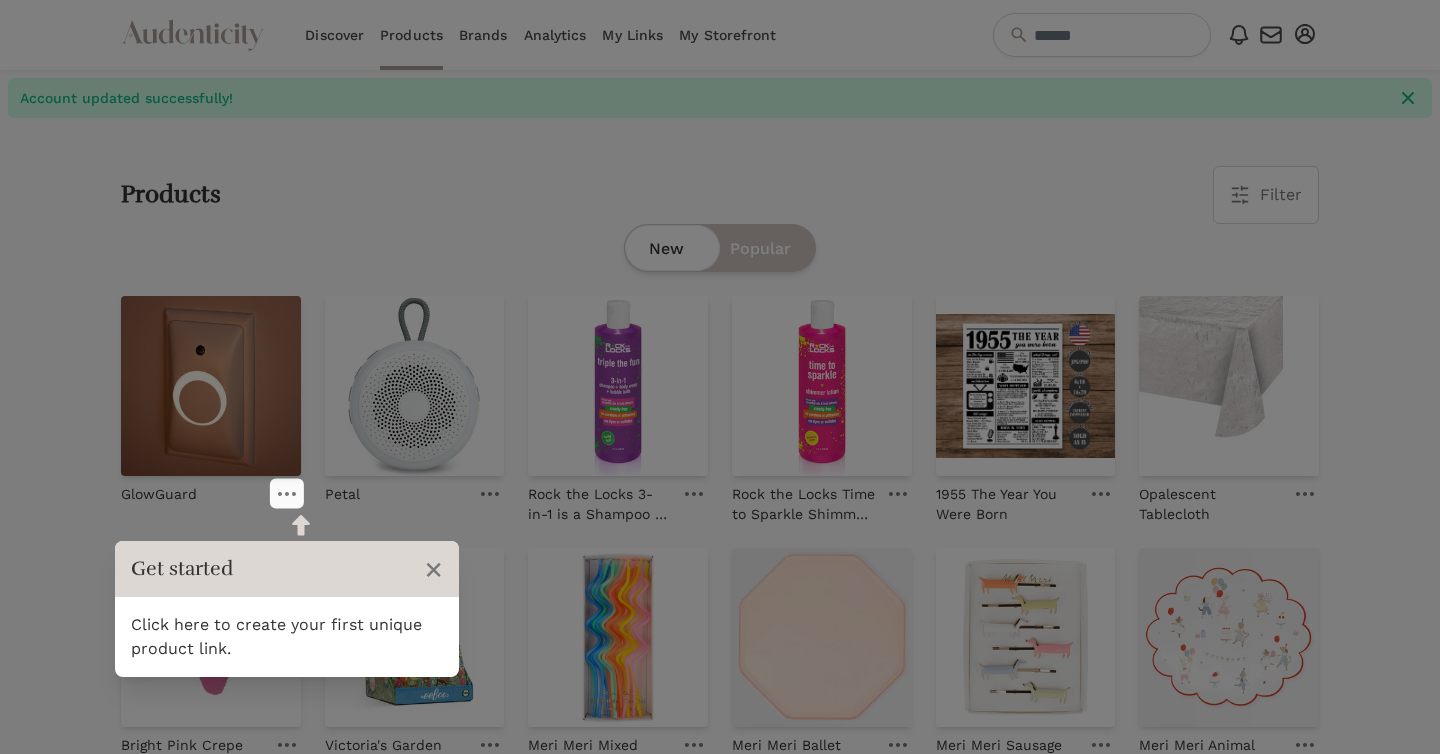 click on "×" at bounding box center [433, 569] 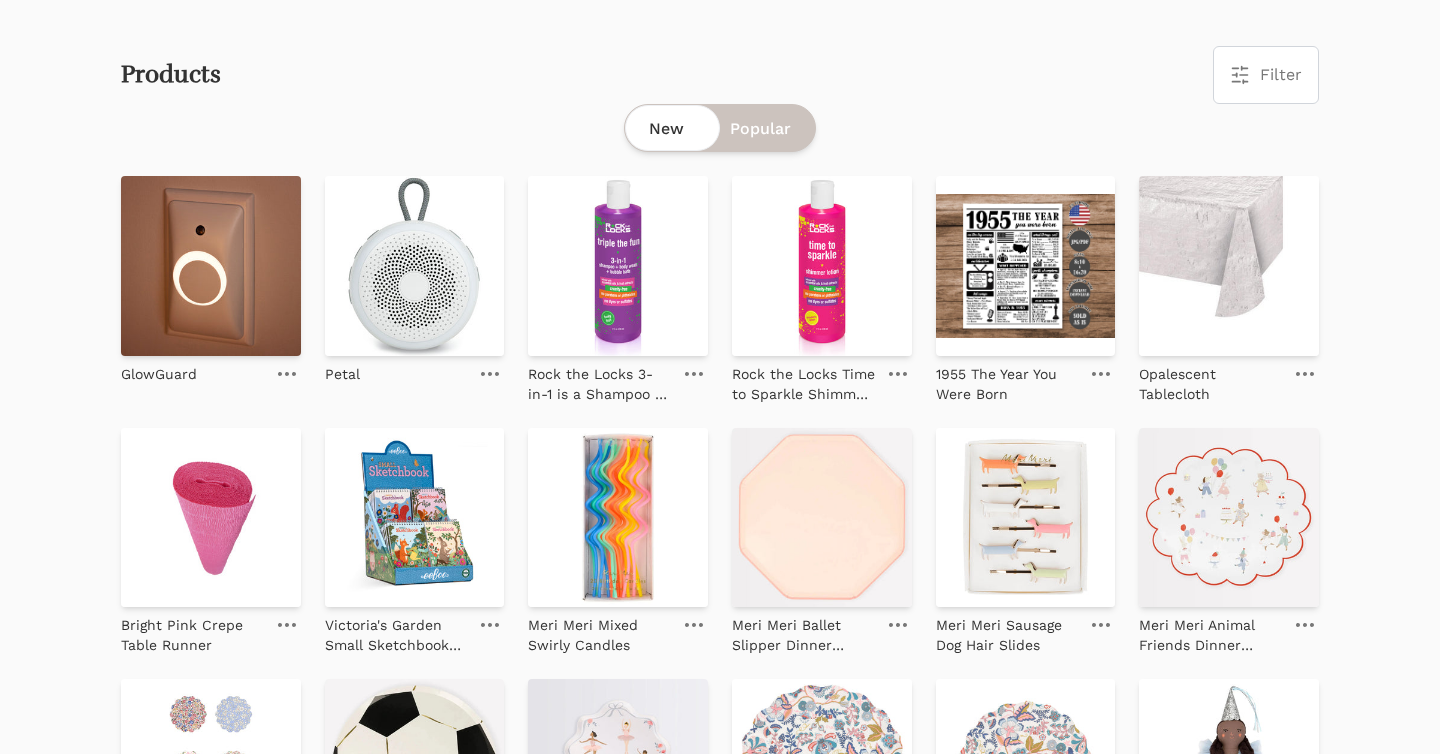 scroll, scrollTop: 0, scrollLeft: 0, axis: both 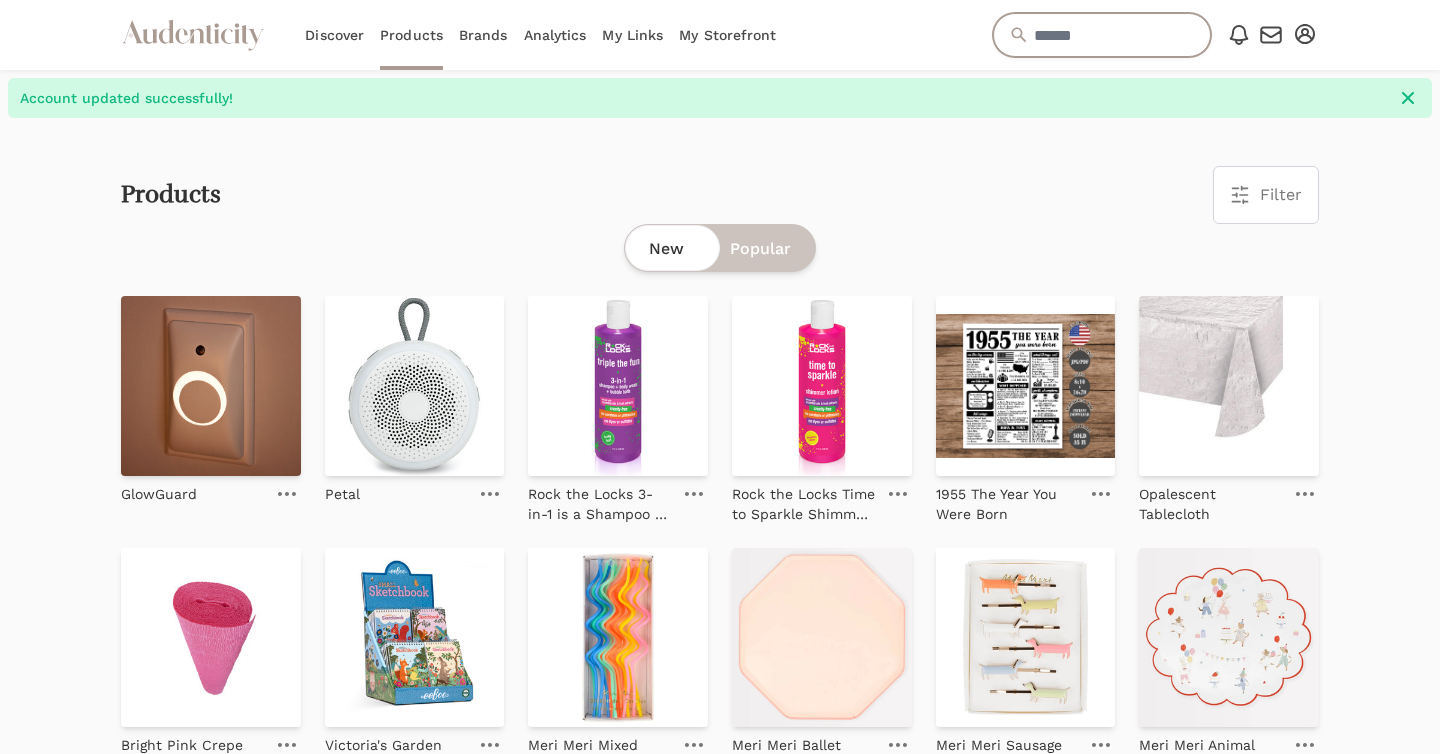 click at bounding box center (1102, 35) 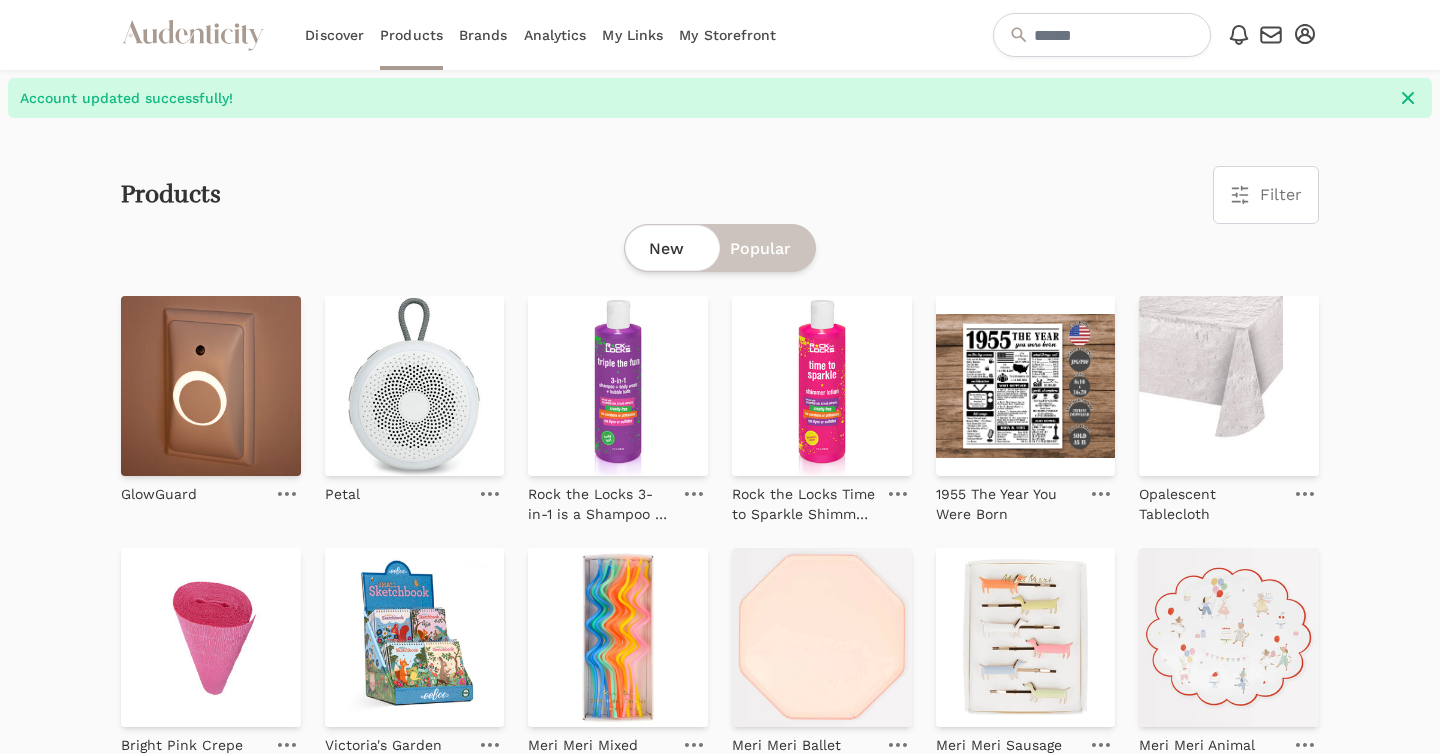 click on "Brands" at bounding box center [483, 35] 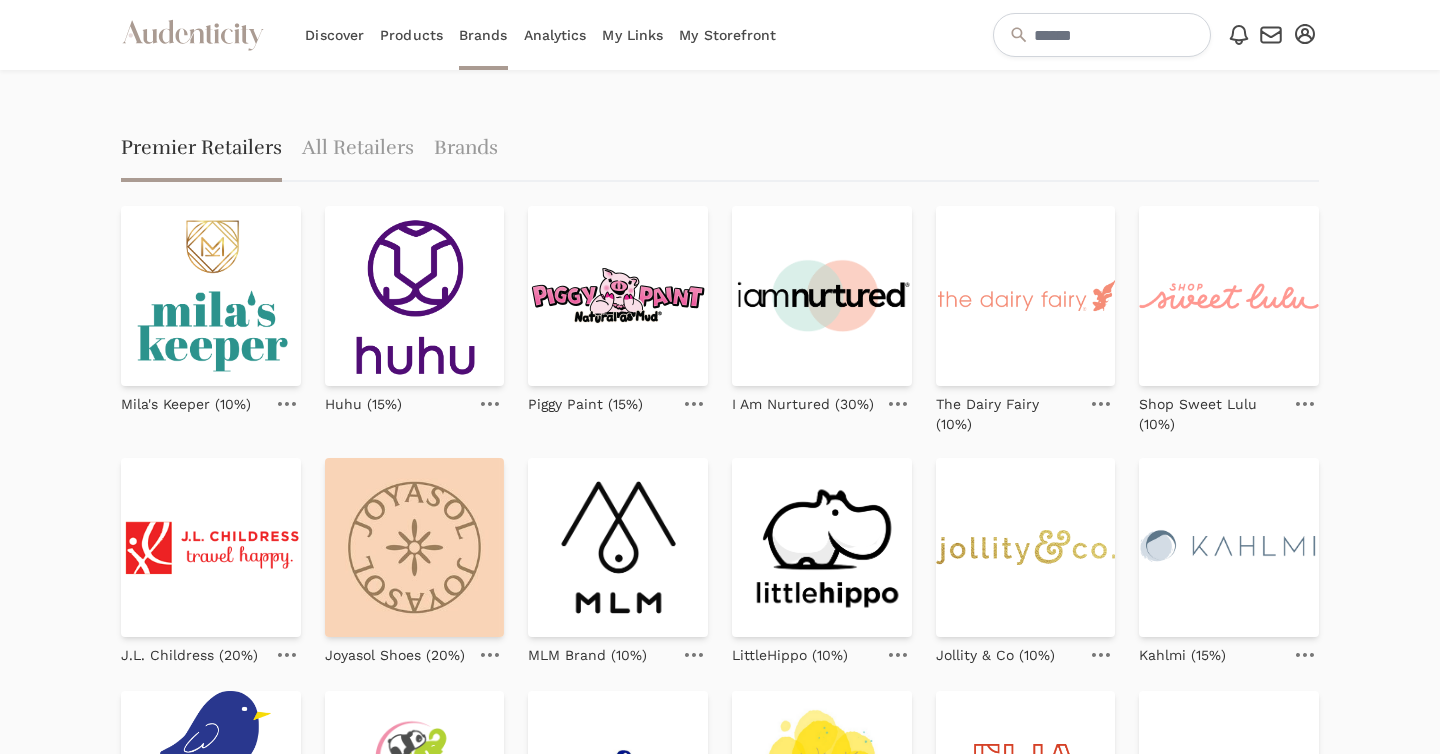 click on "Audenticity Logo
Discover
Products
Brands
Analytics
My Links
My Storefront
Open Notifications menu
Notifications
No notifications yet
Open Messages menu" at bounding box center [719, 35] 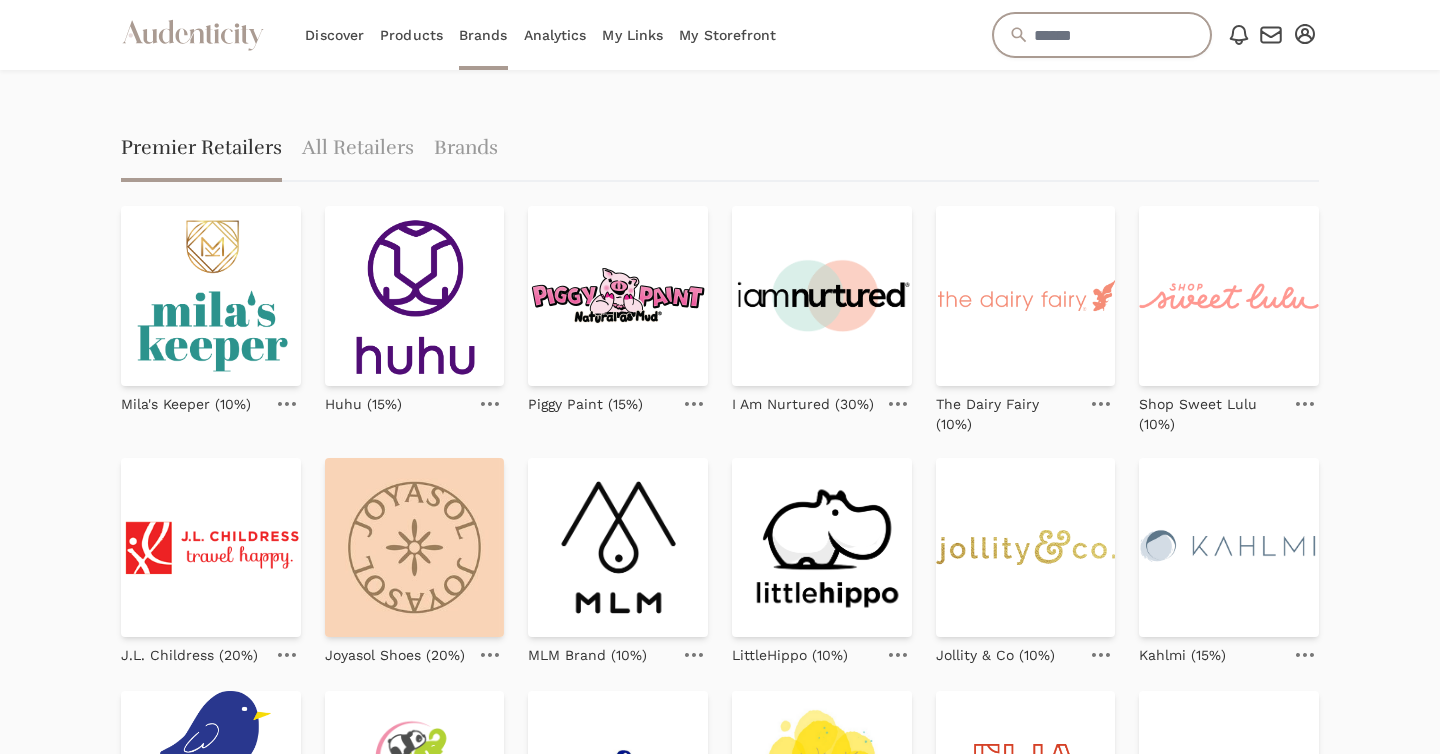 click at bounding box center [1102, 35] 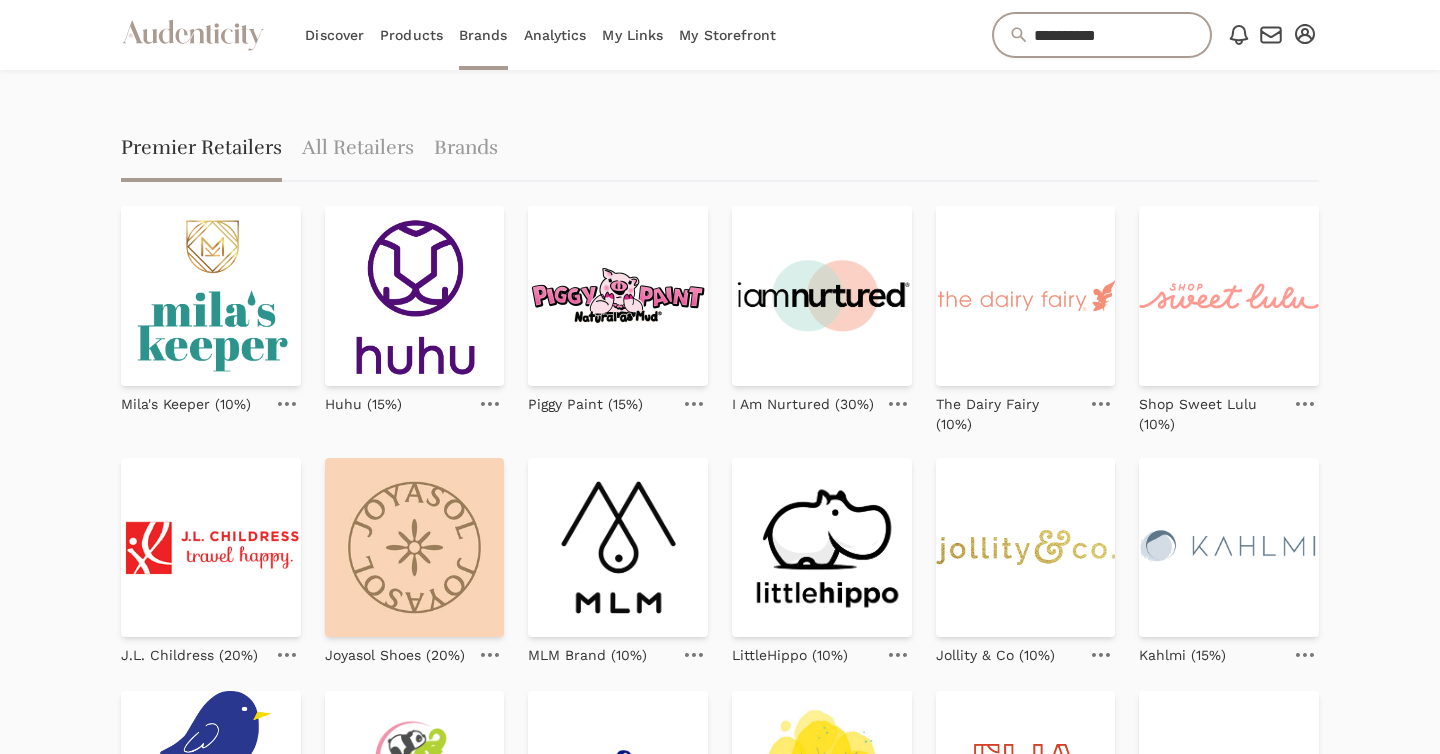 type on "**********" 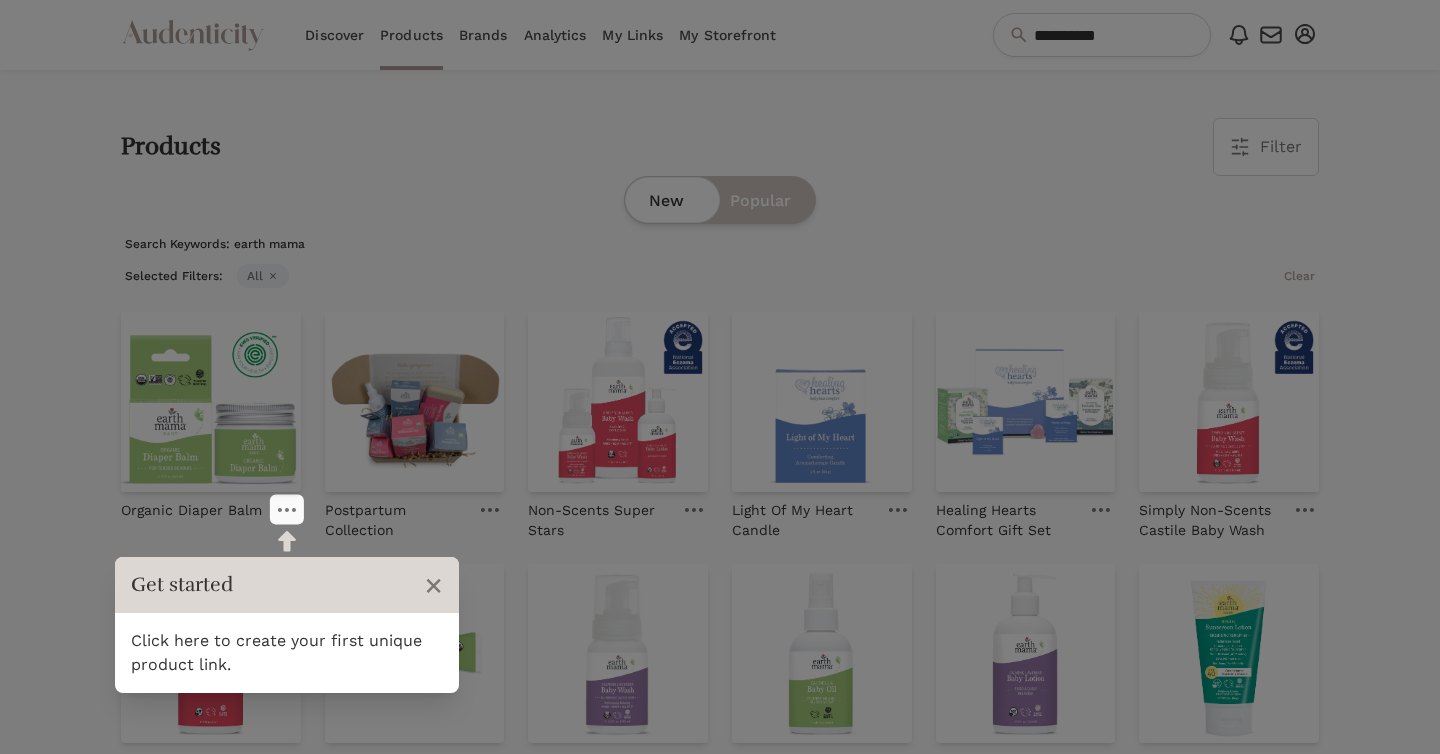 scroll, scrollTop: 0, scrollLeft: 0, axis: both 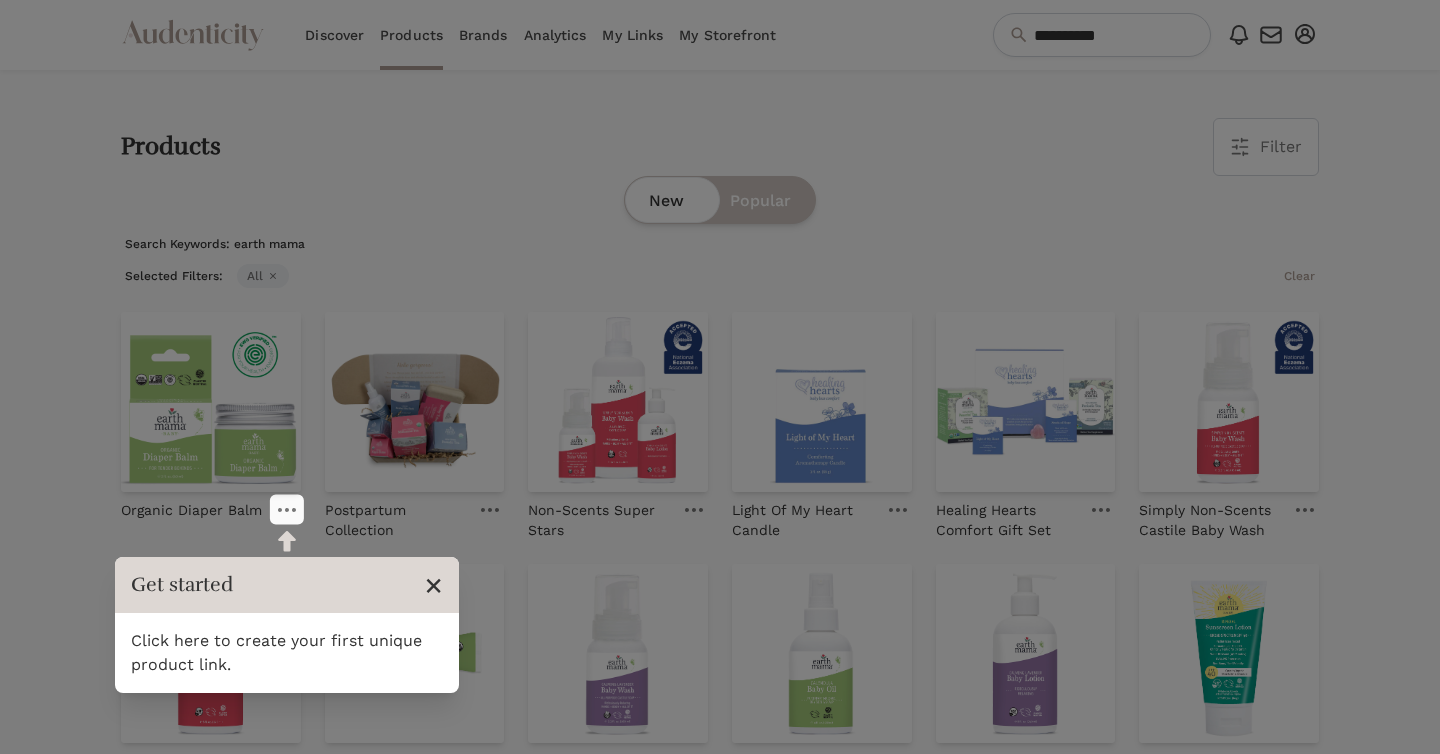 click on "×" at bounding box center [433, 585] 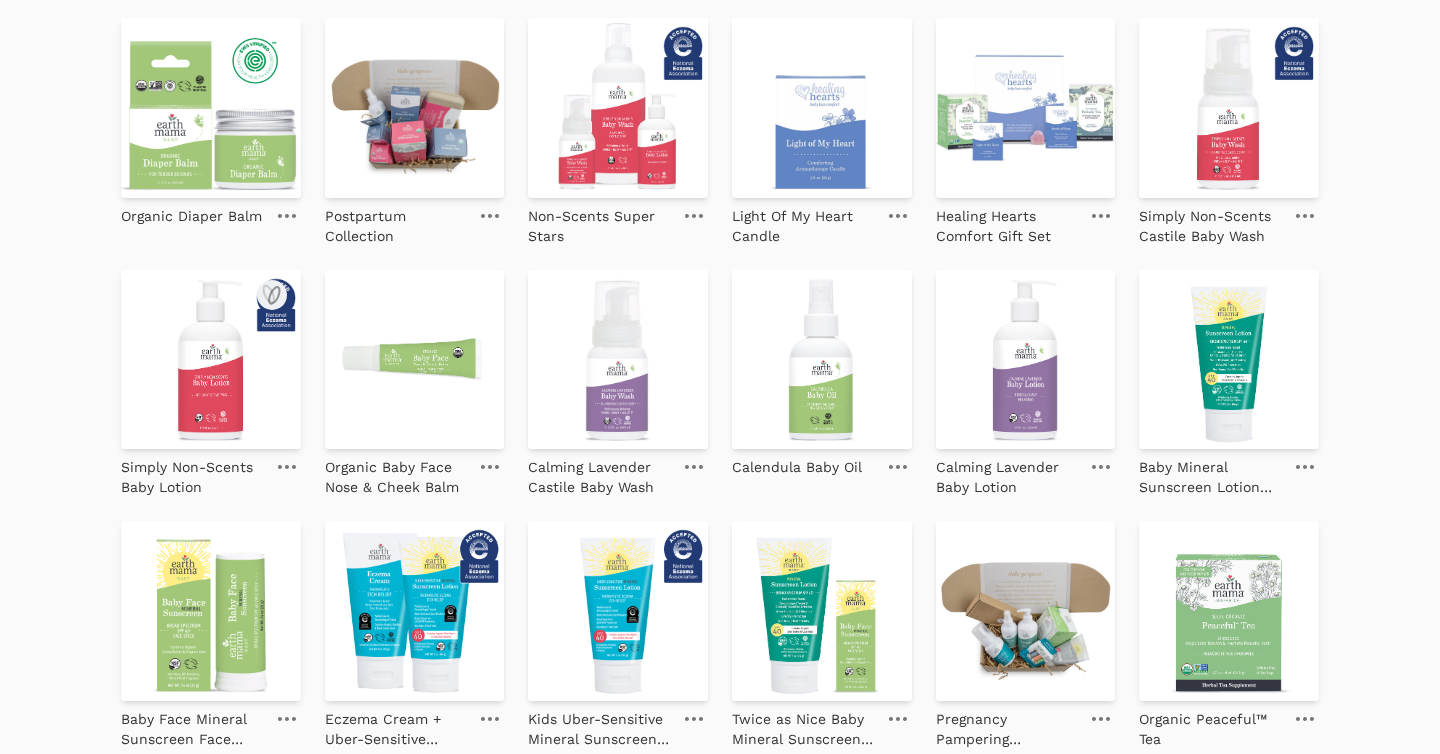 scroll, scrollTop: 260, scrollLeft: 0, axis: vertical 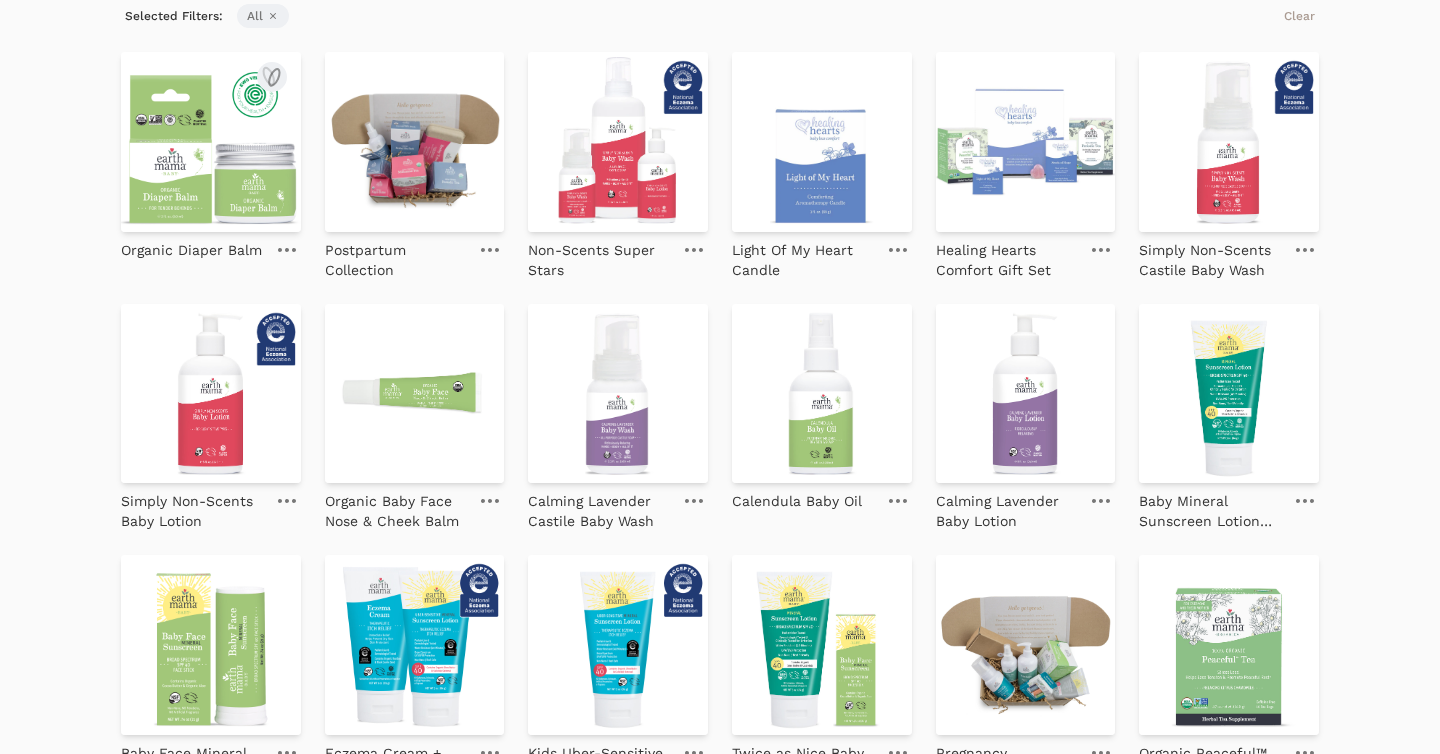 click at bounding box center [211, 142] 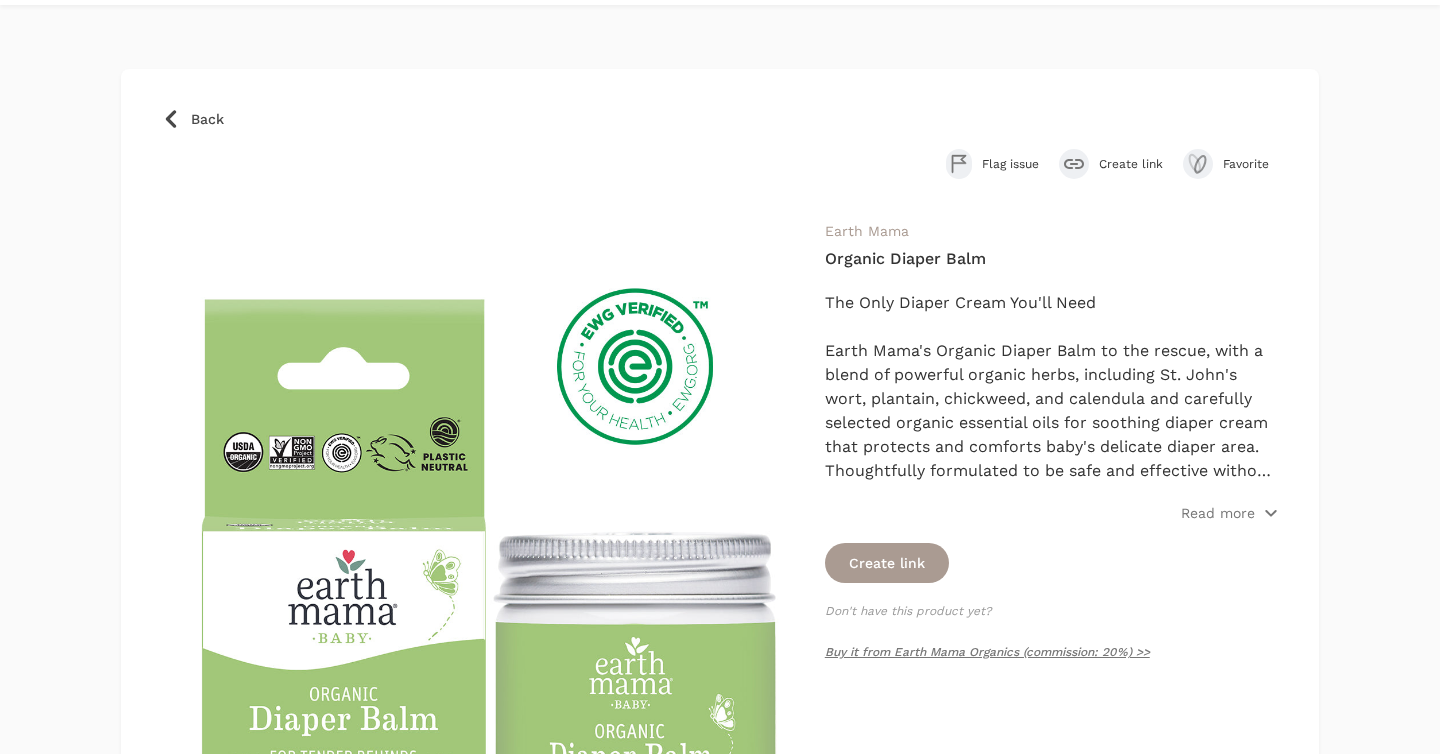 scroll, scrollTop: 95, scrollLeft: 0, axis: vertical 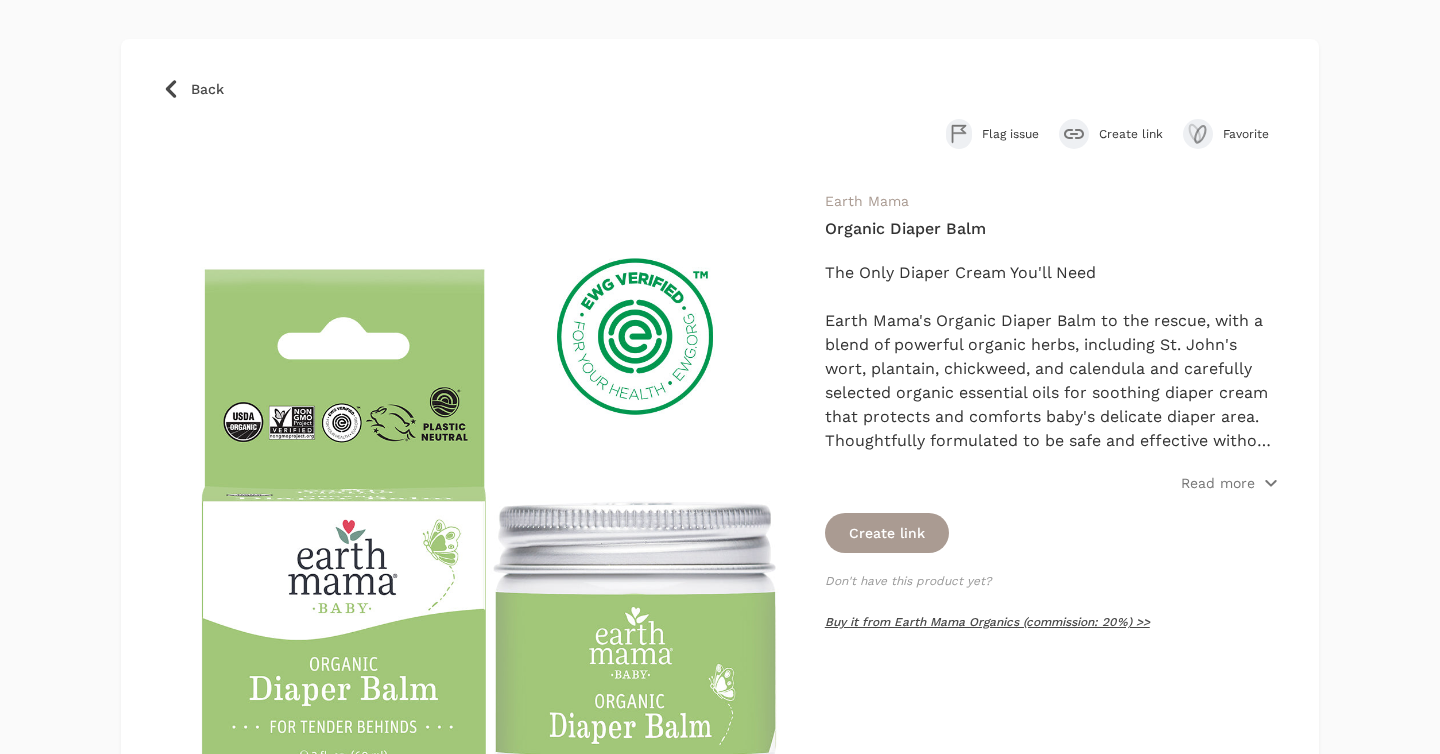 click on "Buy it from Earth Mama Organics (commission: 20%) >>" at bounding box center [987, 622] 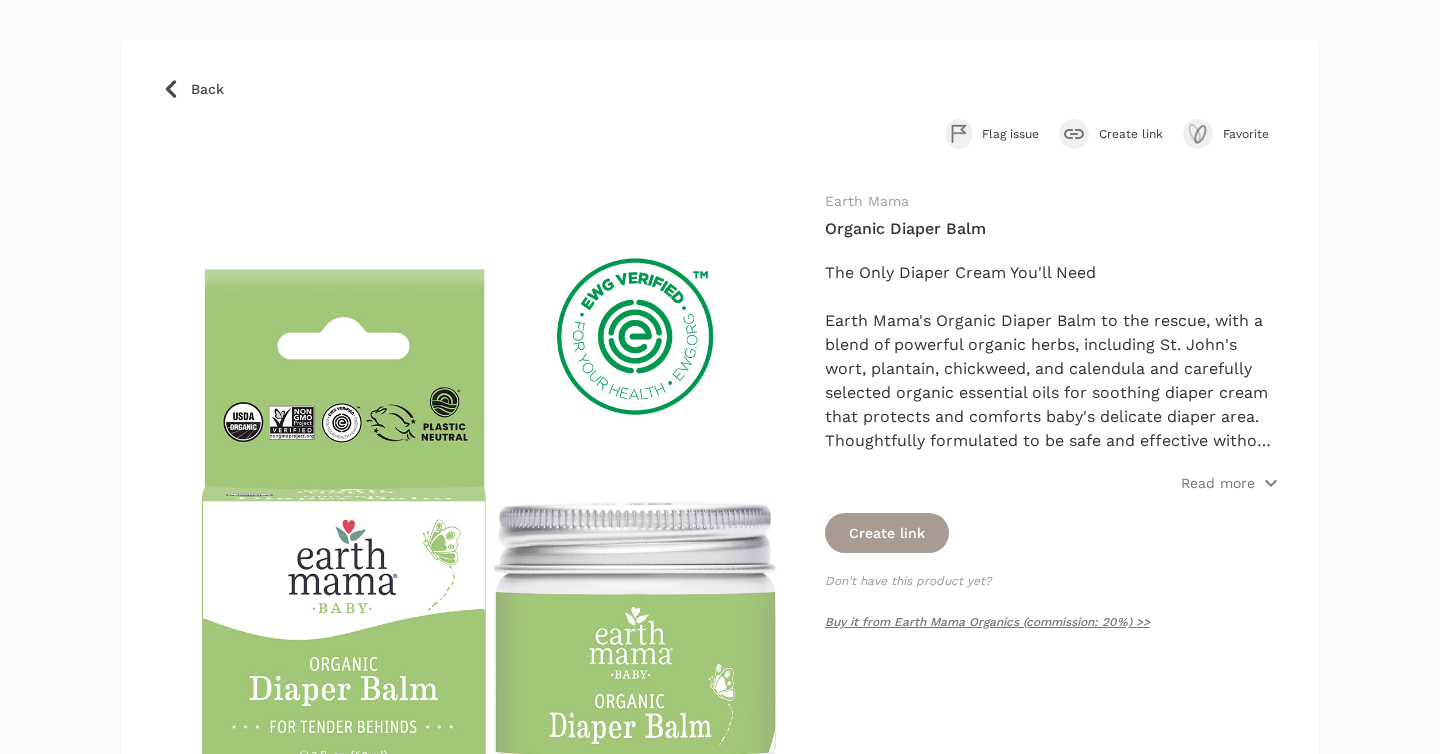 scroll, scrollTop: 0, scrollLeft: 0, axis: both 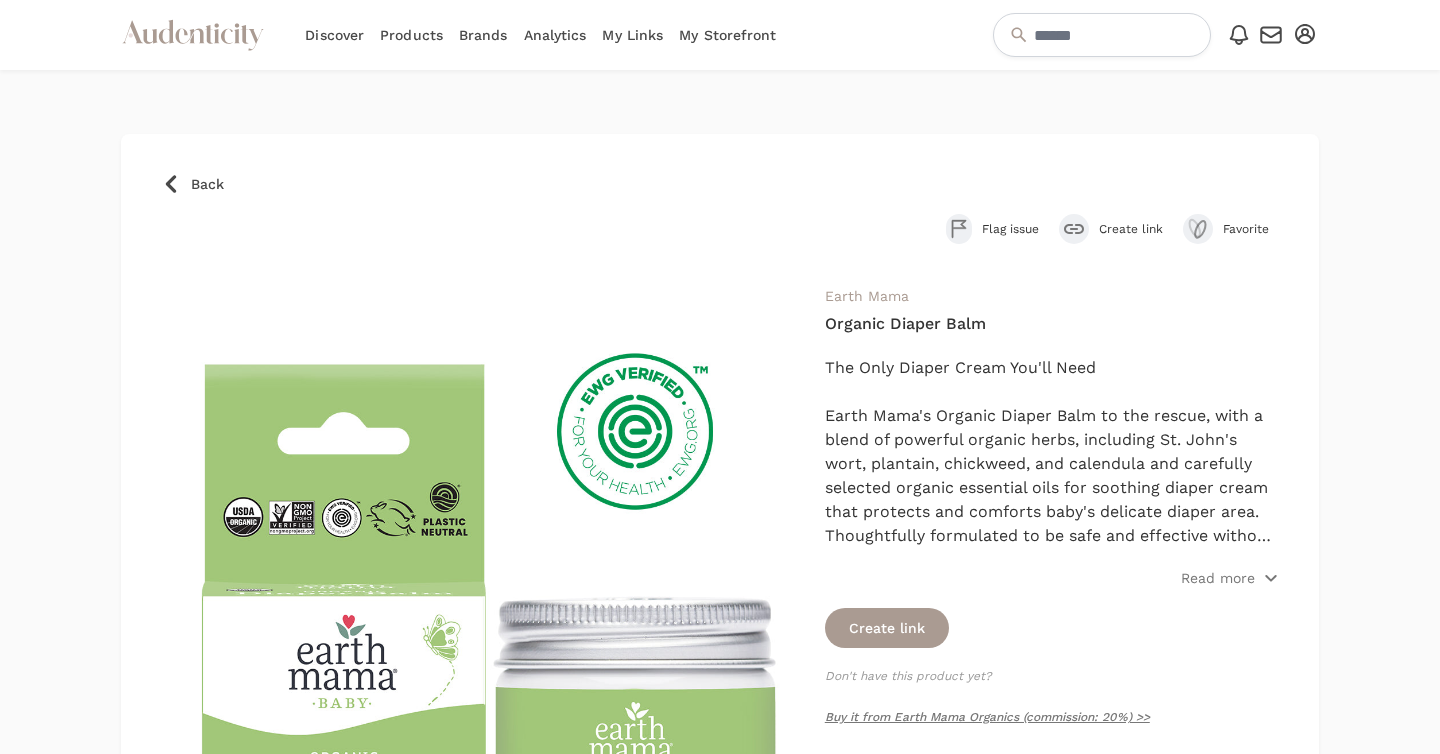 click at bounding box center (1305, 34) 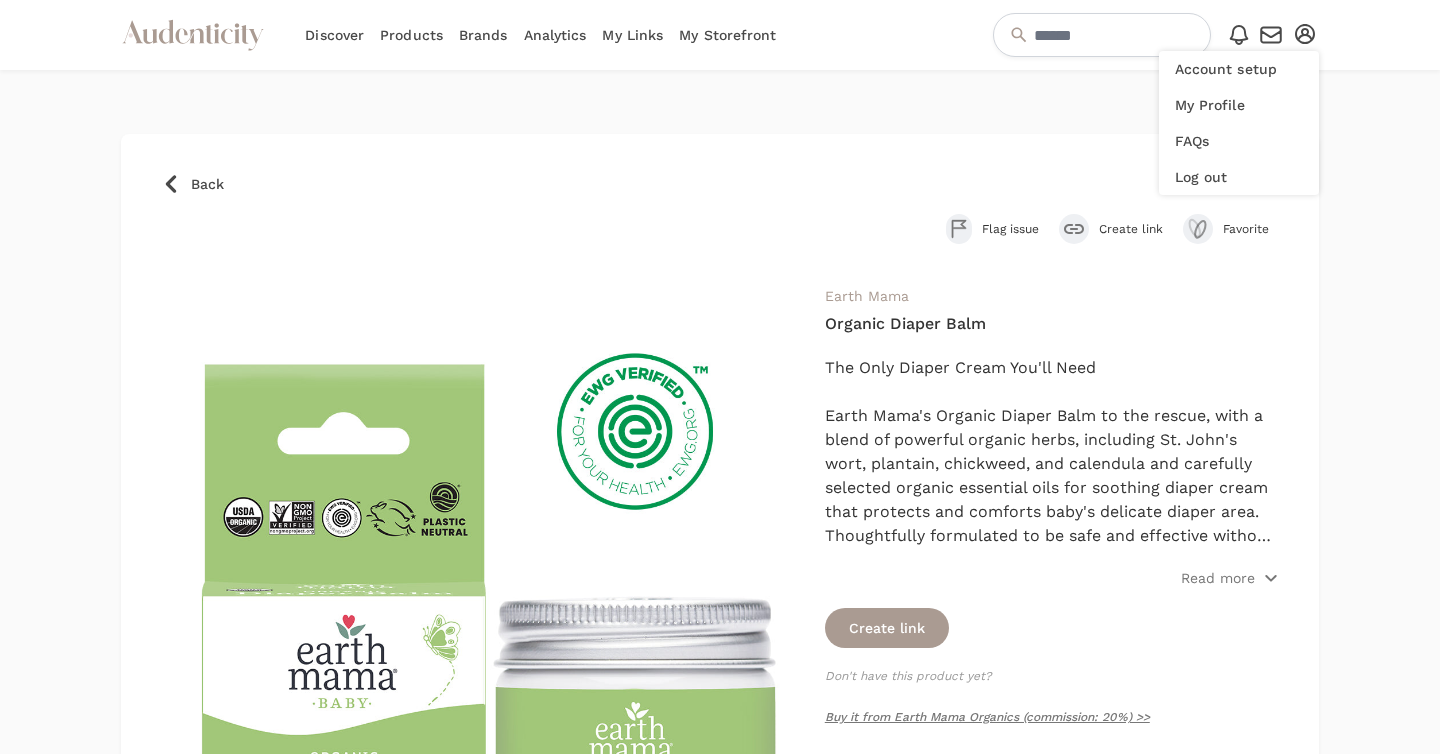 click on "My Links" at bounding box center (632, 35) 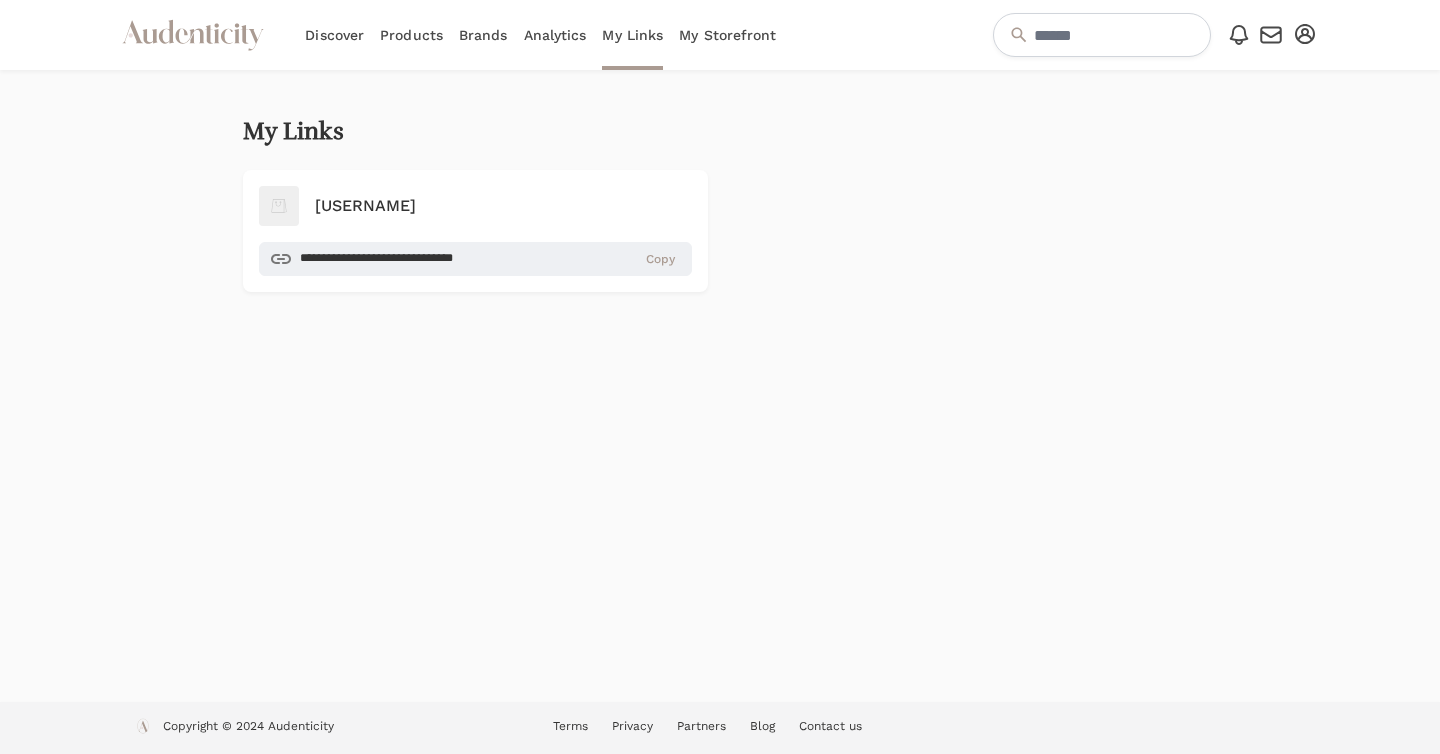 click on "Analytics" at bounding box center [555, 35] 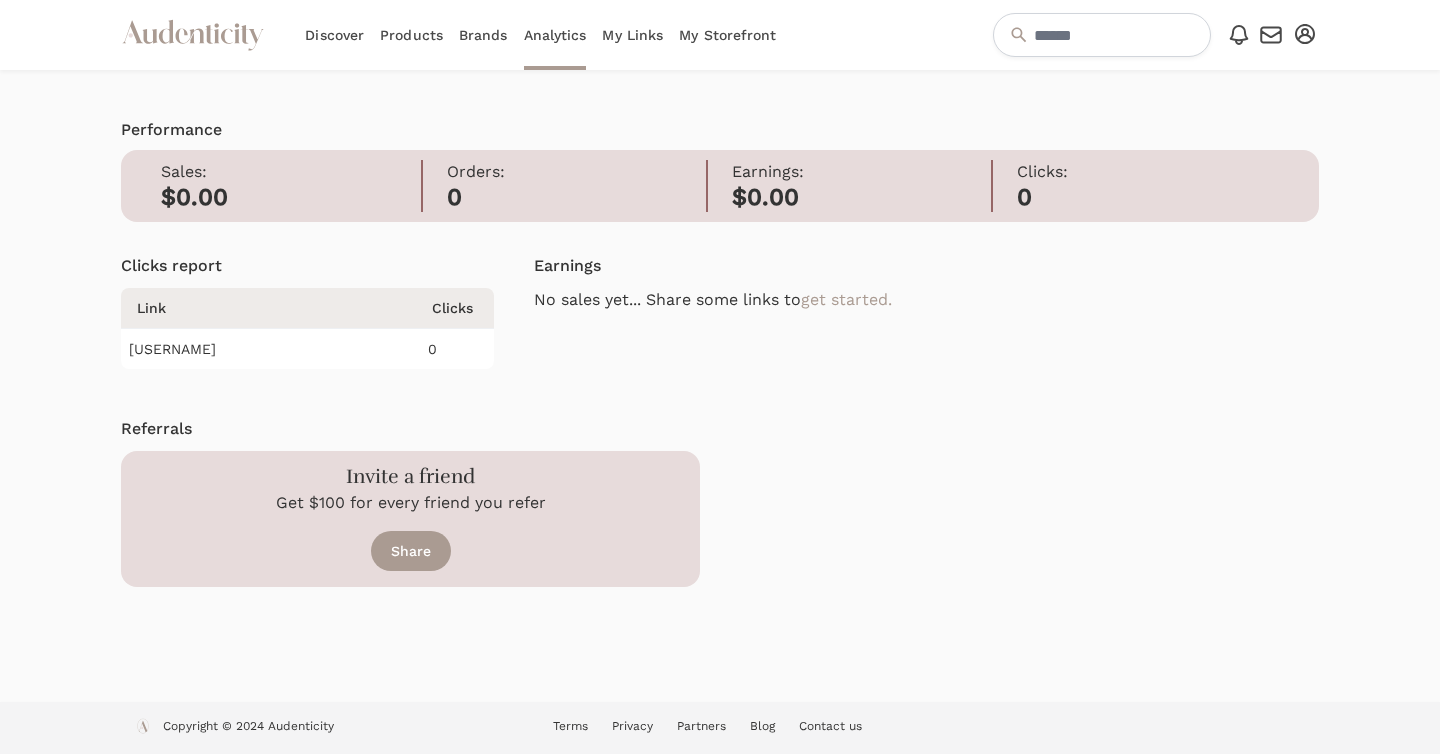 click on "Brands" at bounding box center (483, 35) 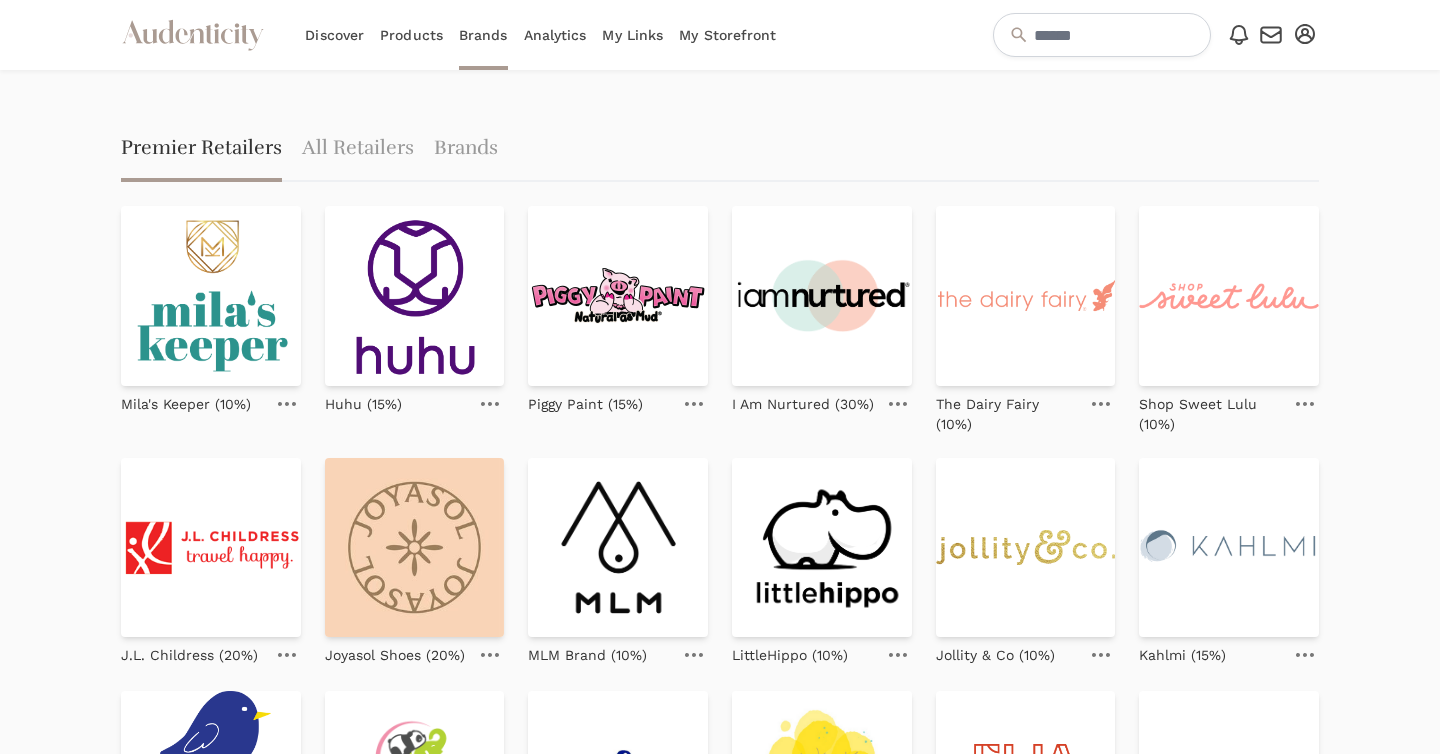 click on "Discover" at bounding box center [334, 35] 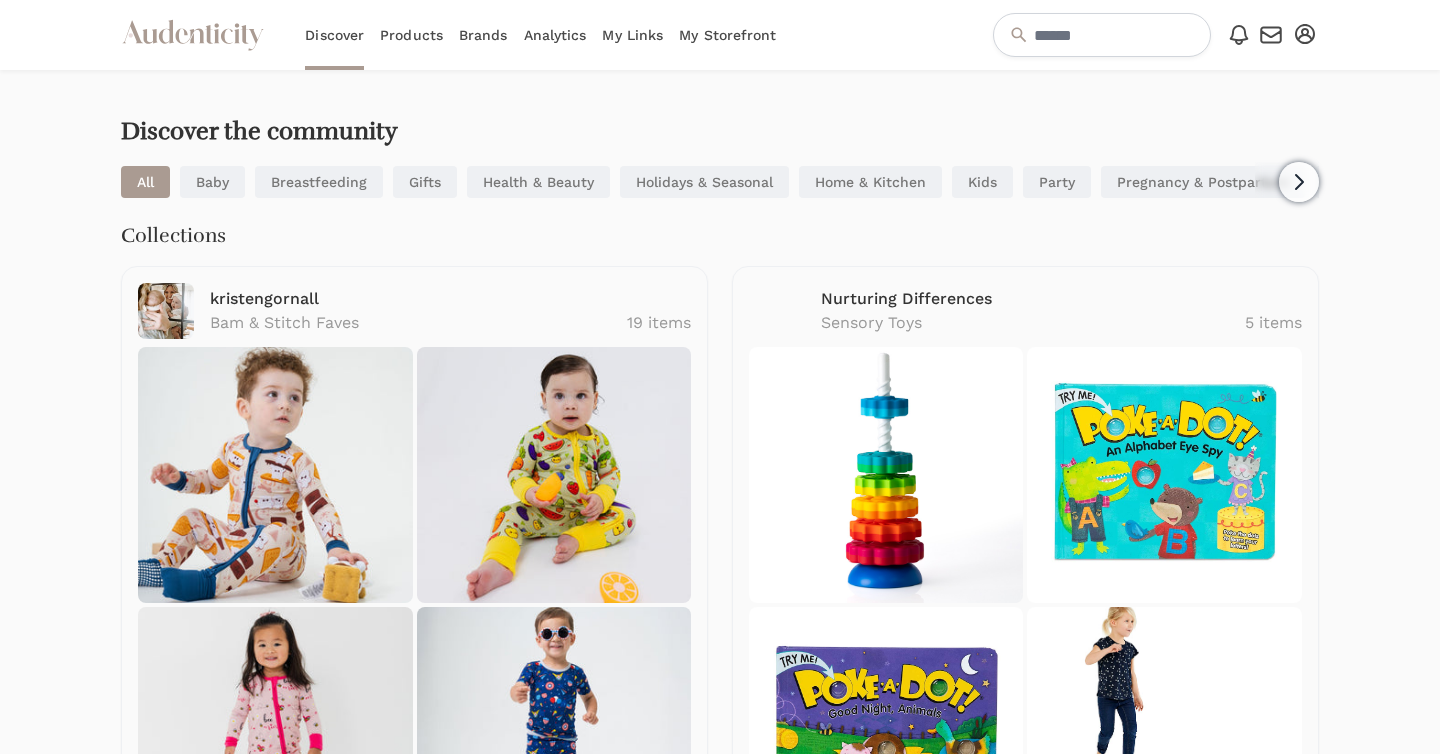 click on "Baby" at bounding box center (212, 182) 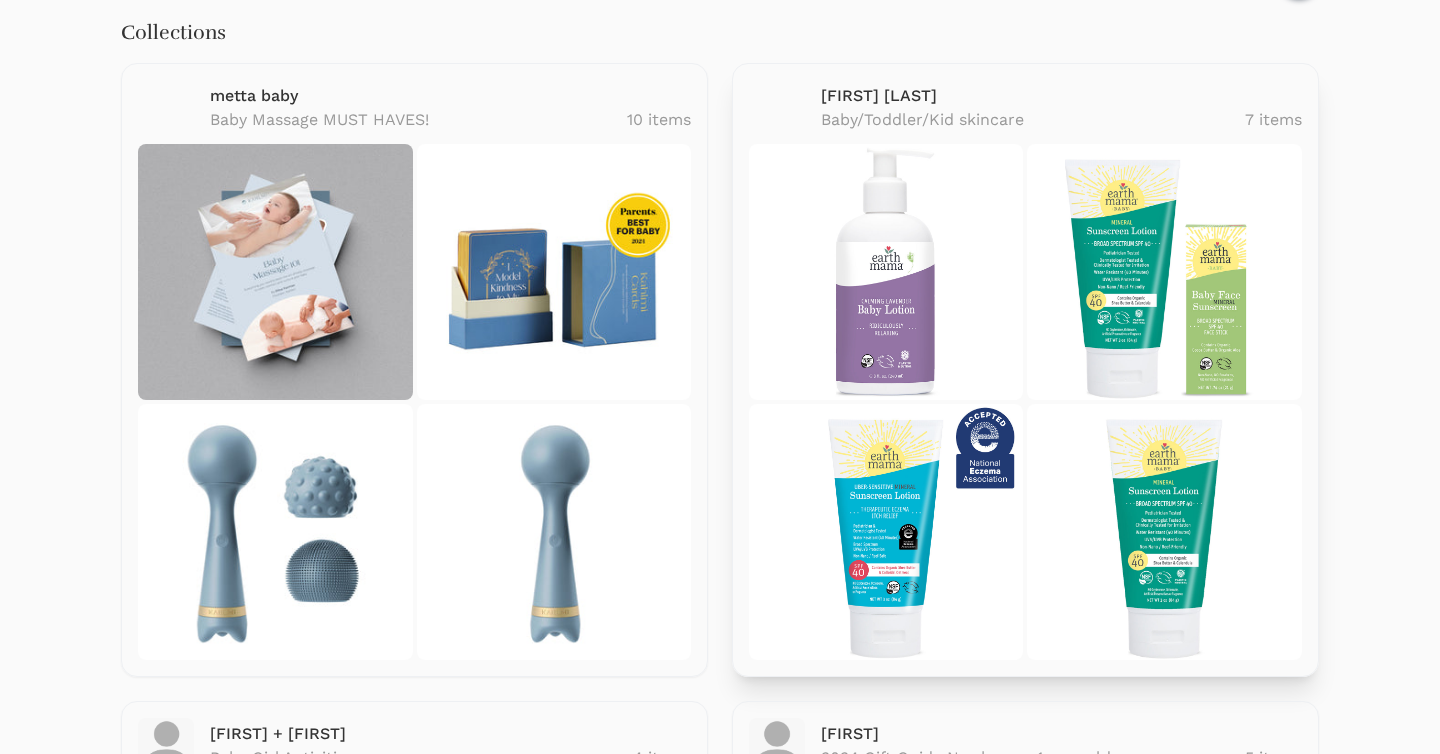 scroll, scrollTop: 201, scrollLeft: 0, axis: vertical 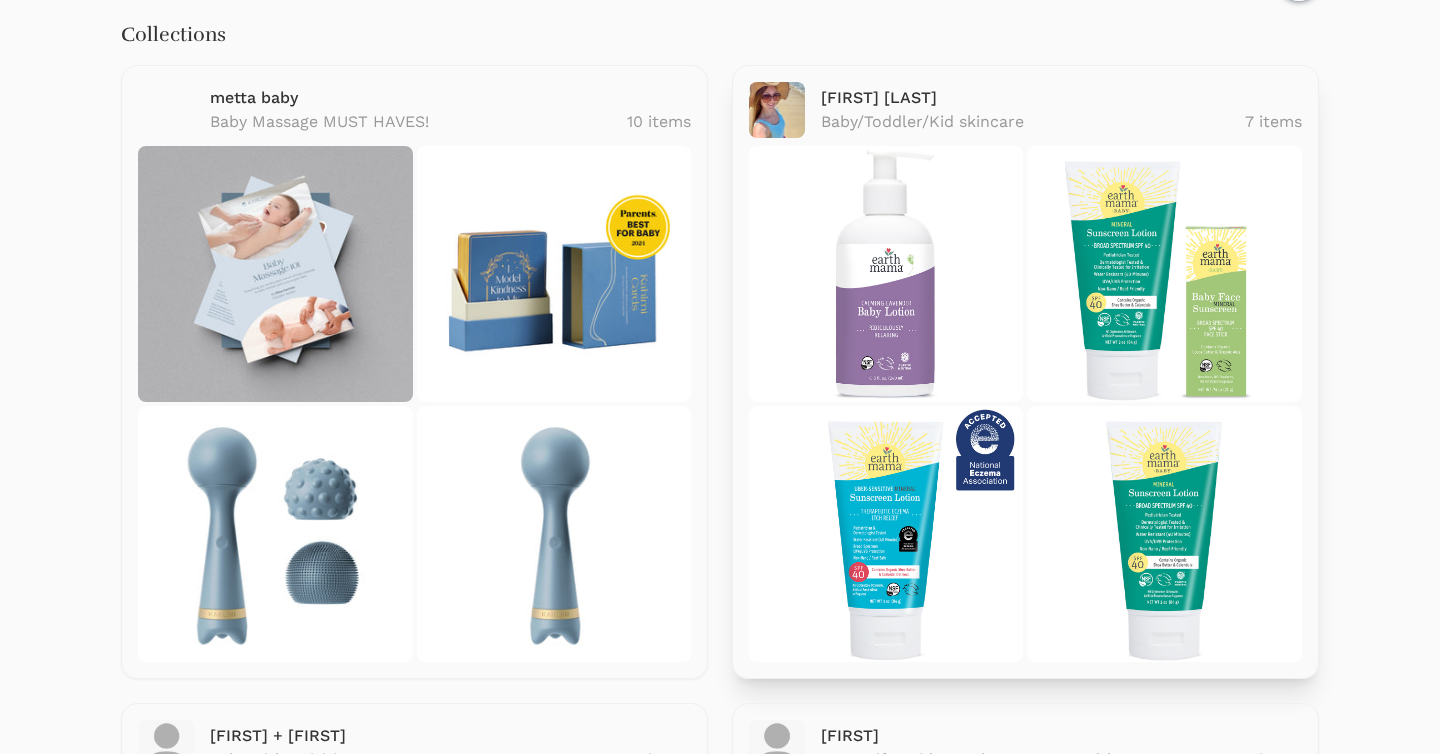 click on "Baby/Toddler/Kid skincare
7 items" at bounding box center [1061, 122] 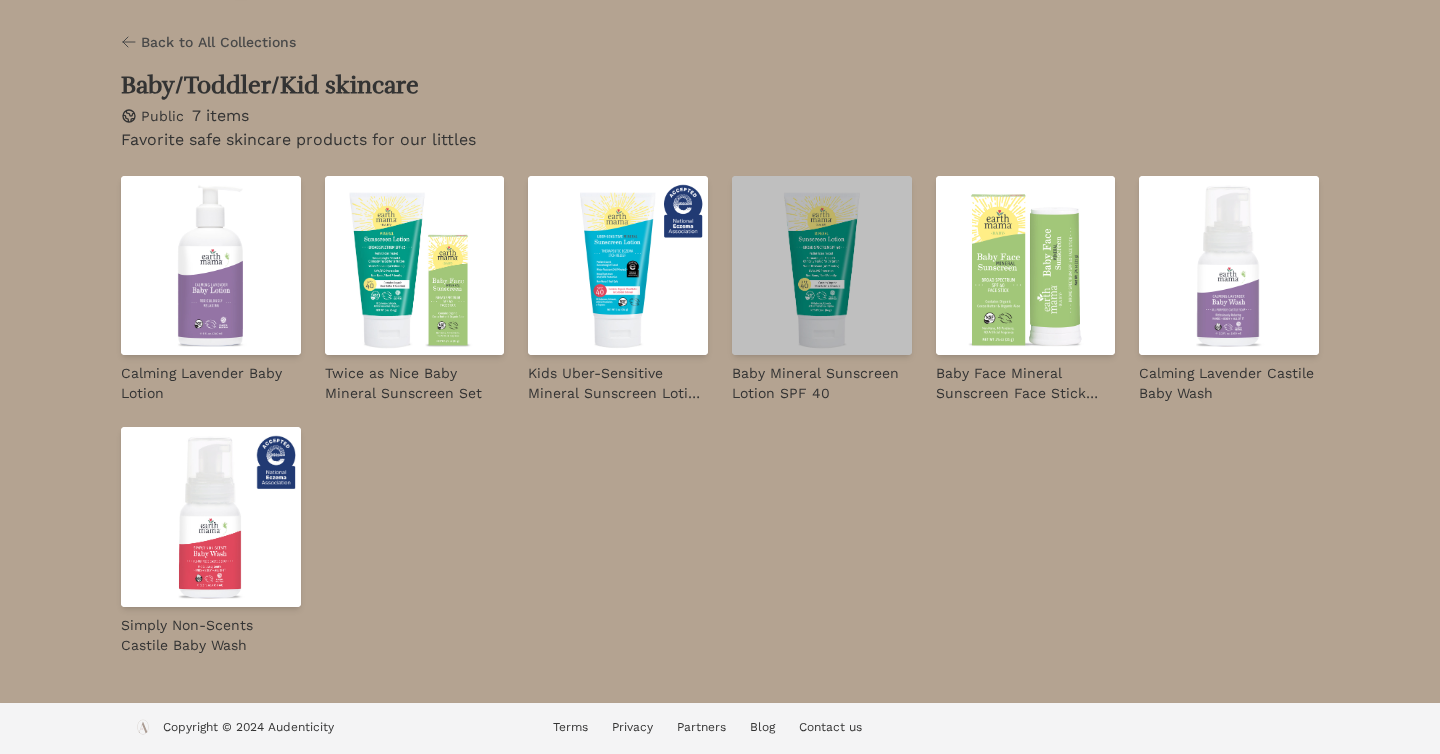 scroll, scrollTop: 0, scrollLeft: 0, axis: both 